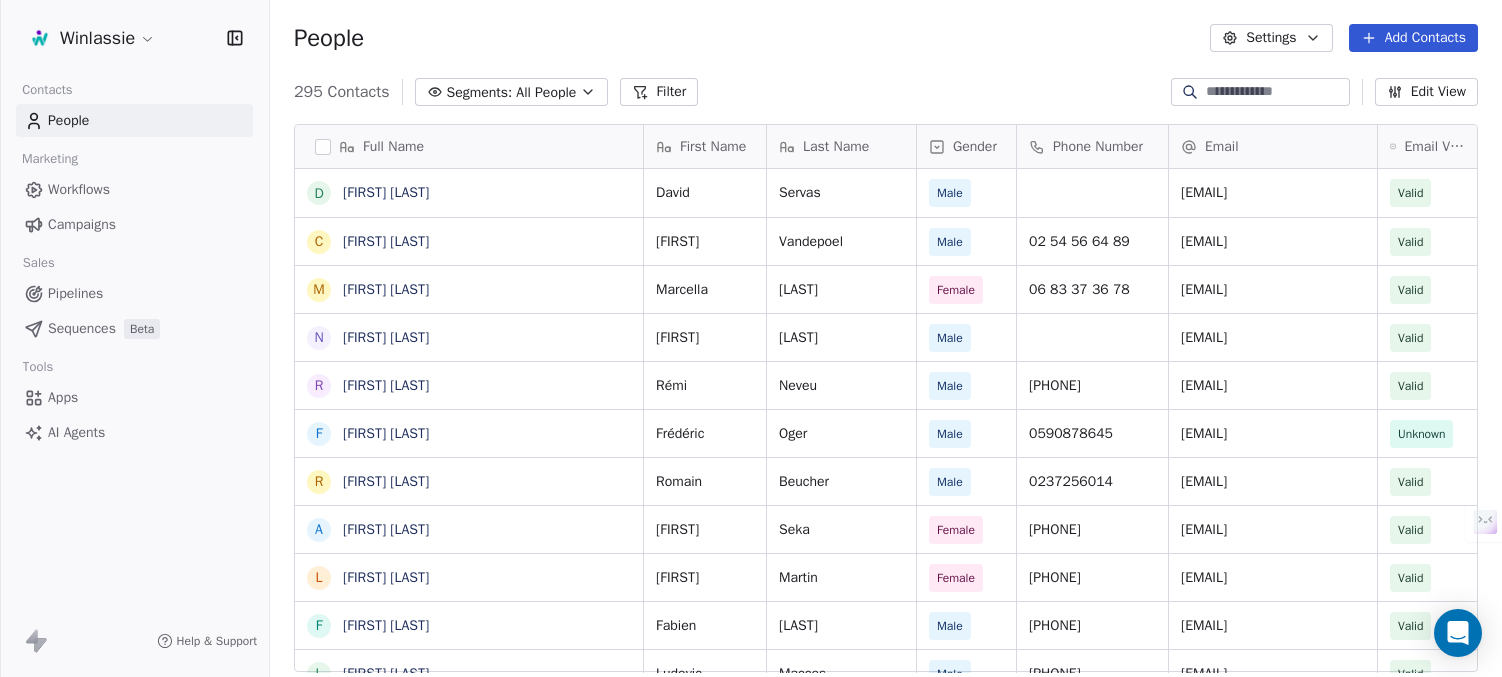 scroll, scrollTop: 0, scrollLeft: 0, axis: both 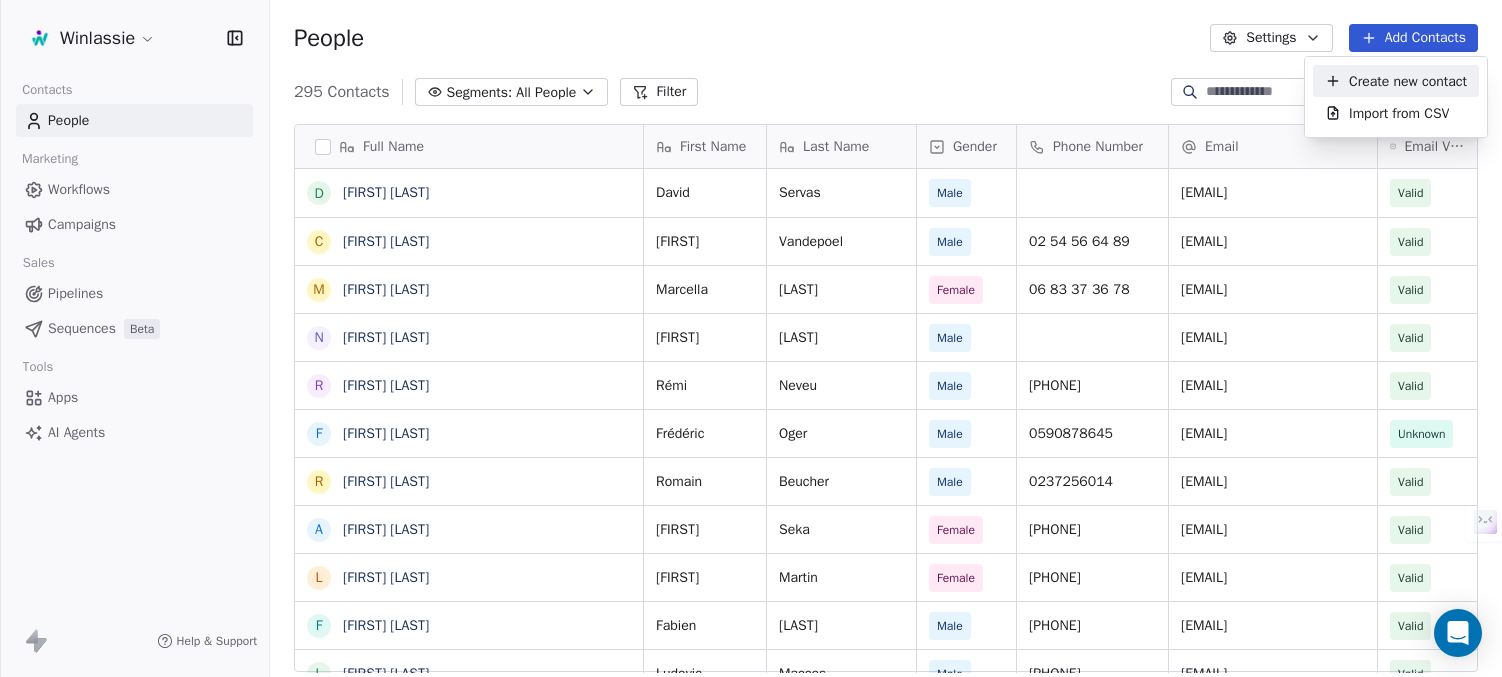 click on "Create new contact" at bounding box center [1408, 81] 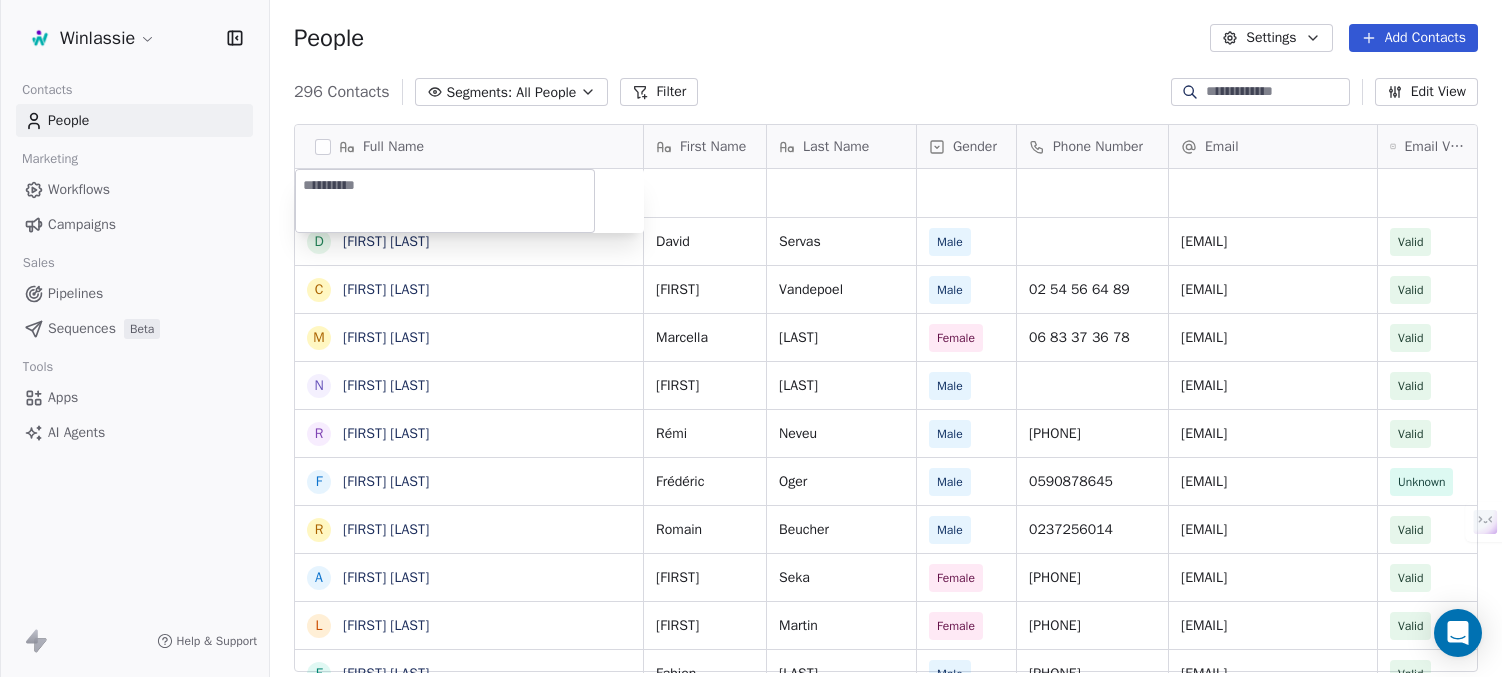 type on "**********" 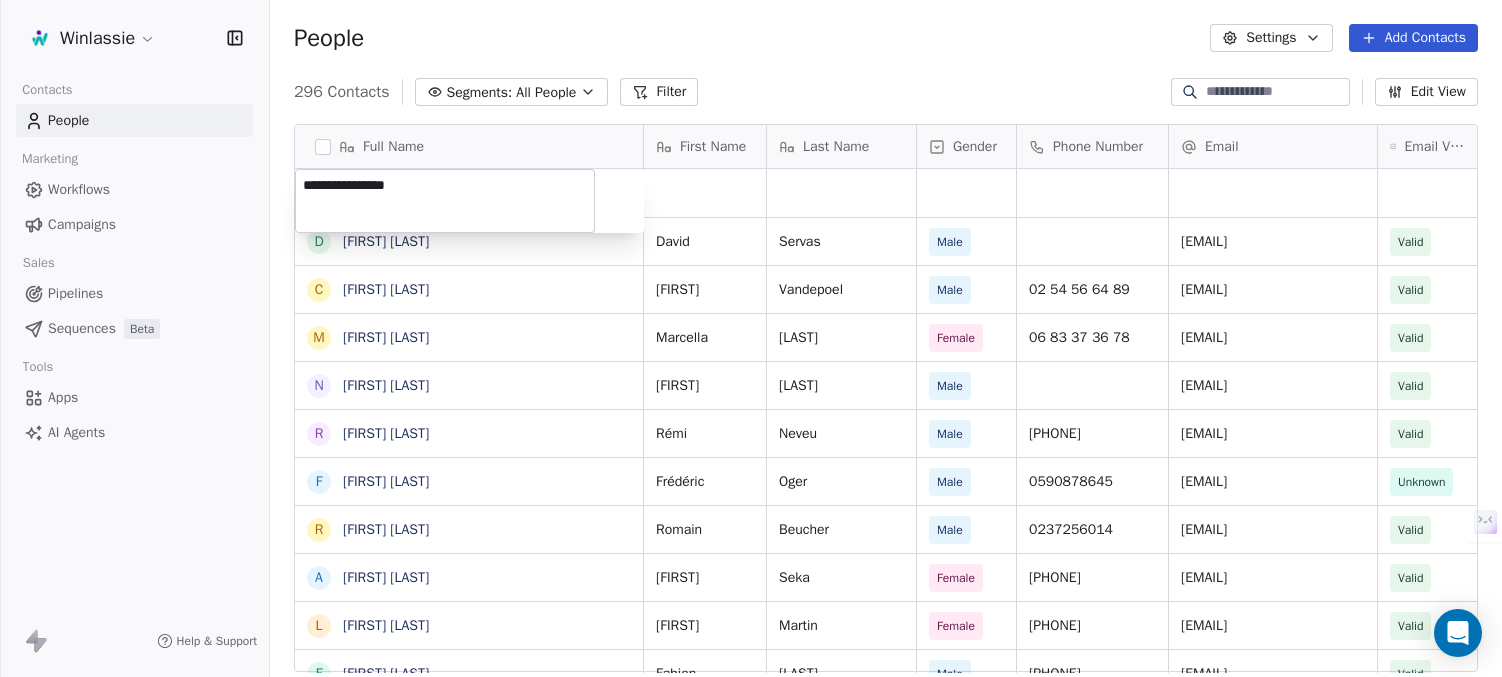 click on "David Servas C Christophe Vandepoel M Marcella Remy N Nassim Beneddine R Rémi Neveu F Frédéric Oger R Romain Beucher A Audrey Seka L Lucile Martin F Fabien Guigues L Ludovic Macces M Martin Latimier M Marine Perrin G Goulven Fournier L Ludovic Aubrey M Matthias Kervella S Sacha Boiron L Louis Chavent M Maxcence Levieux L Laura Cauquil E Eddy Vailleau F Flavie Charles K Kristen Verger B Baptiste Le Verge F Flavie Erbeïa S Stéphane Duclocher S Sonia Gasc V Virgine Albaret H Habacuc Faliala Kiza A Antoine Goncalves Domingos First Name Last Name Gender Phone Number Email Email Verification Status LinkedIn Job Title Hiérarchie David Servas Male david.servas@example.com Valid [LINK] Responsable QHSE Responsable Christophe" at bounding box center [751, 413] 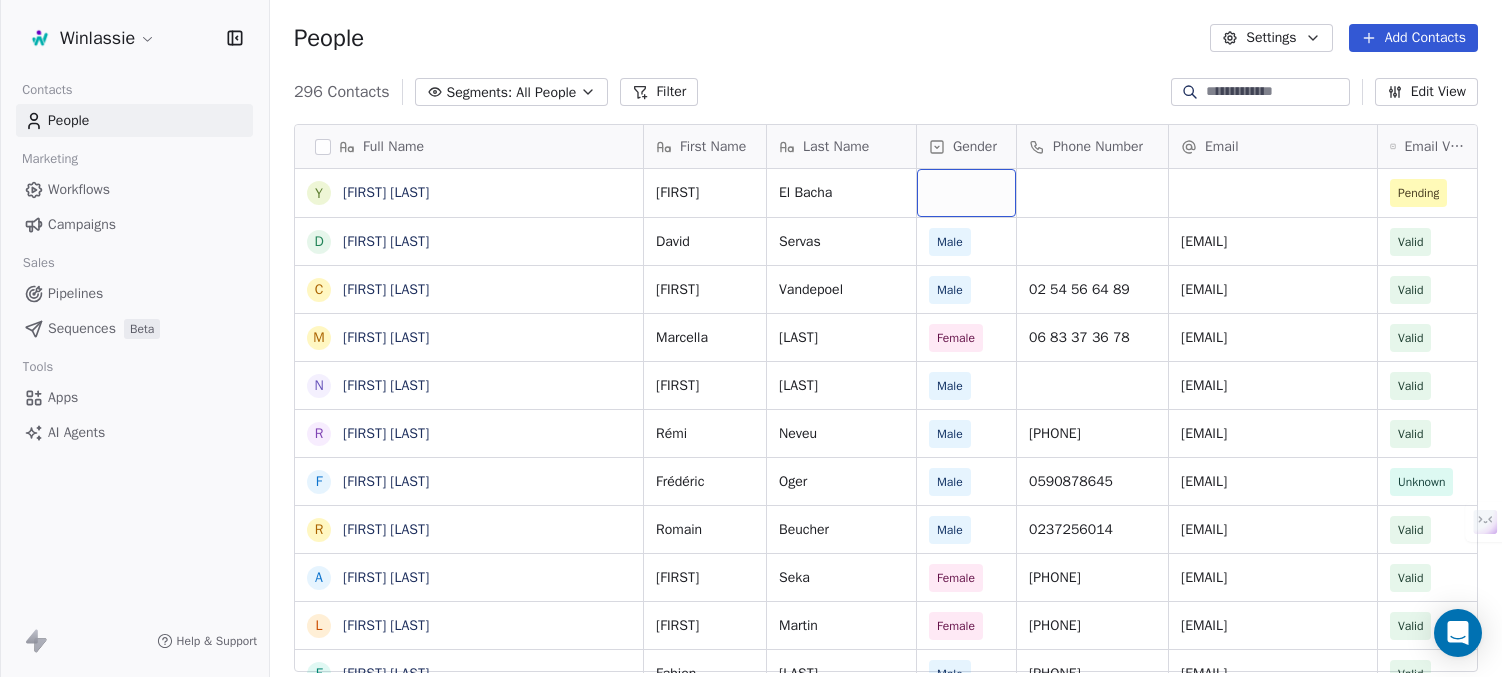 click at bounding box center [966, 193] 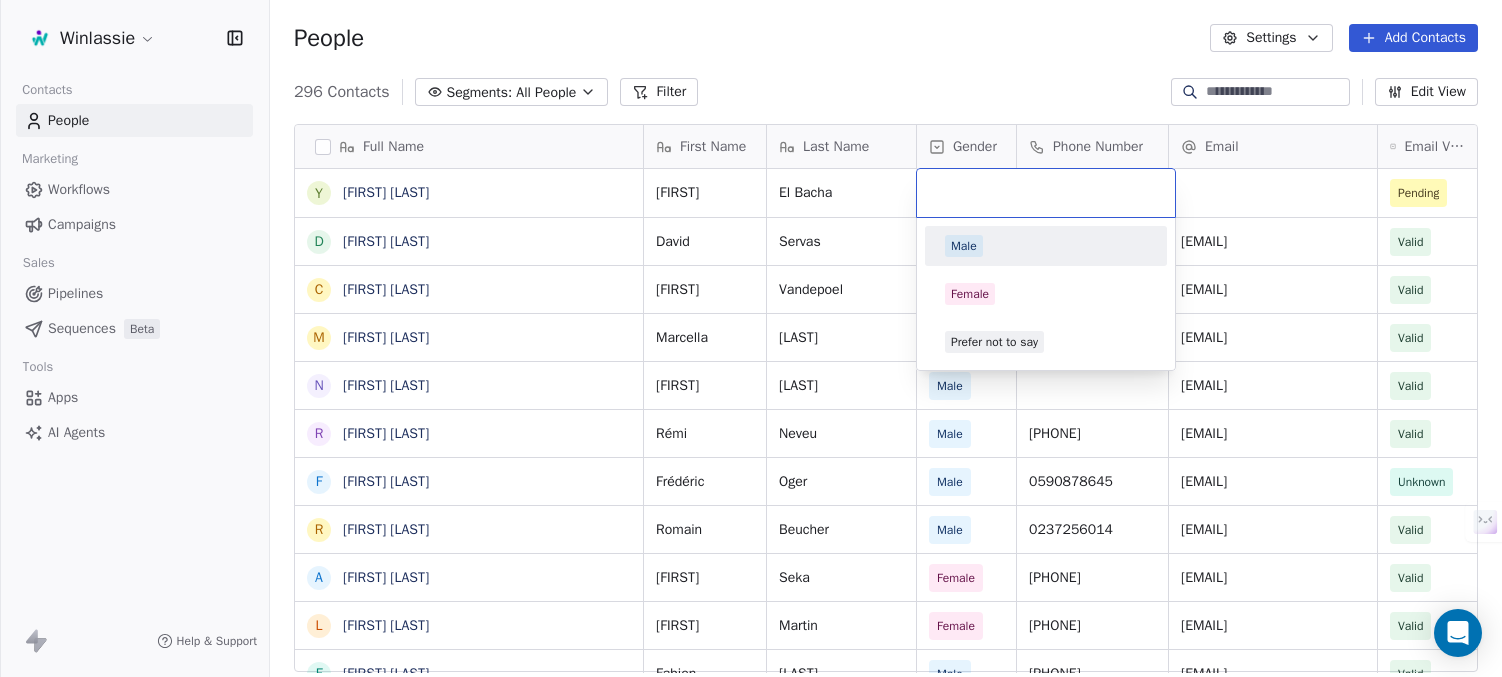 click on "Male" at bounding box center [964, 246] 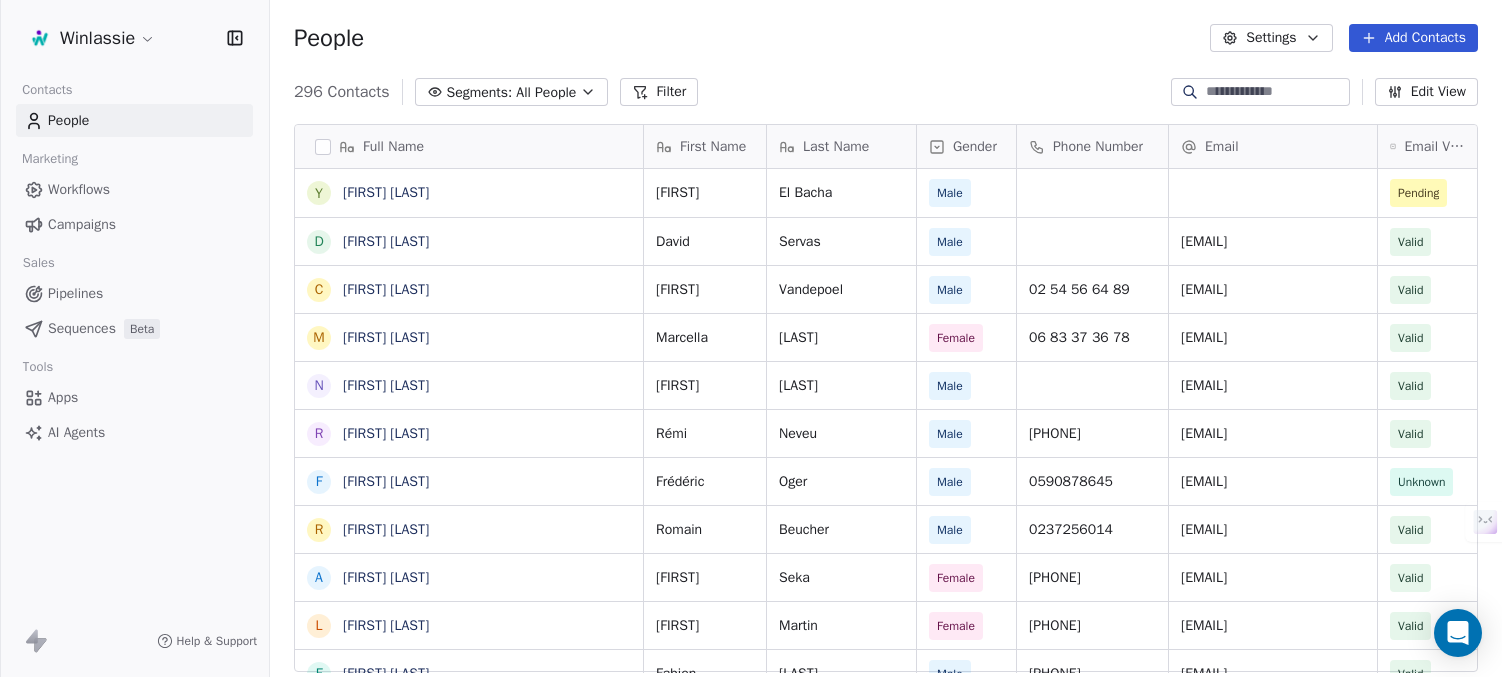 click on "People Settings  Add Contacts" at bounding box center [886, 38] 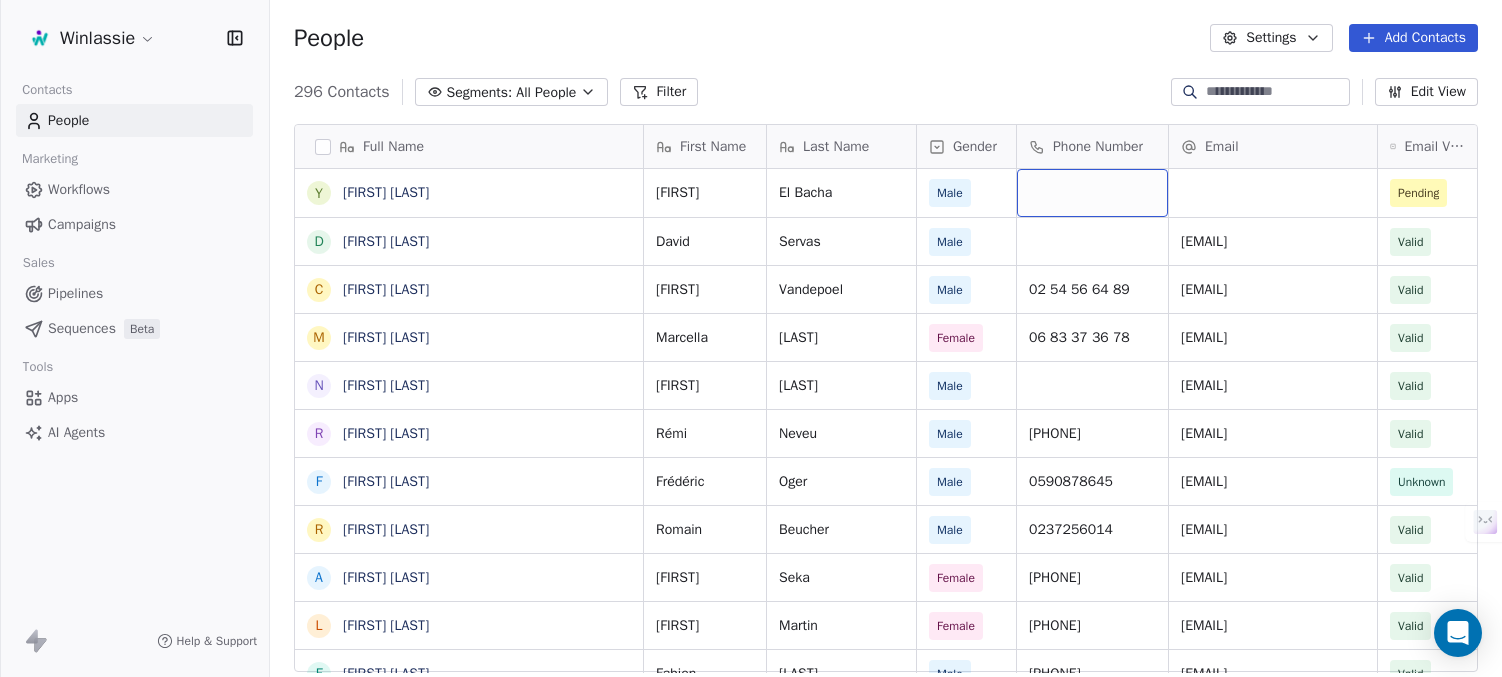 click at bounding box center (1092, 193) 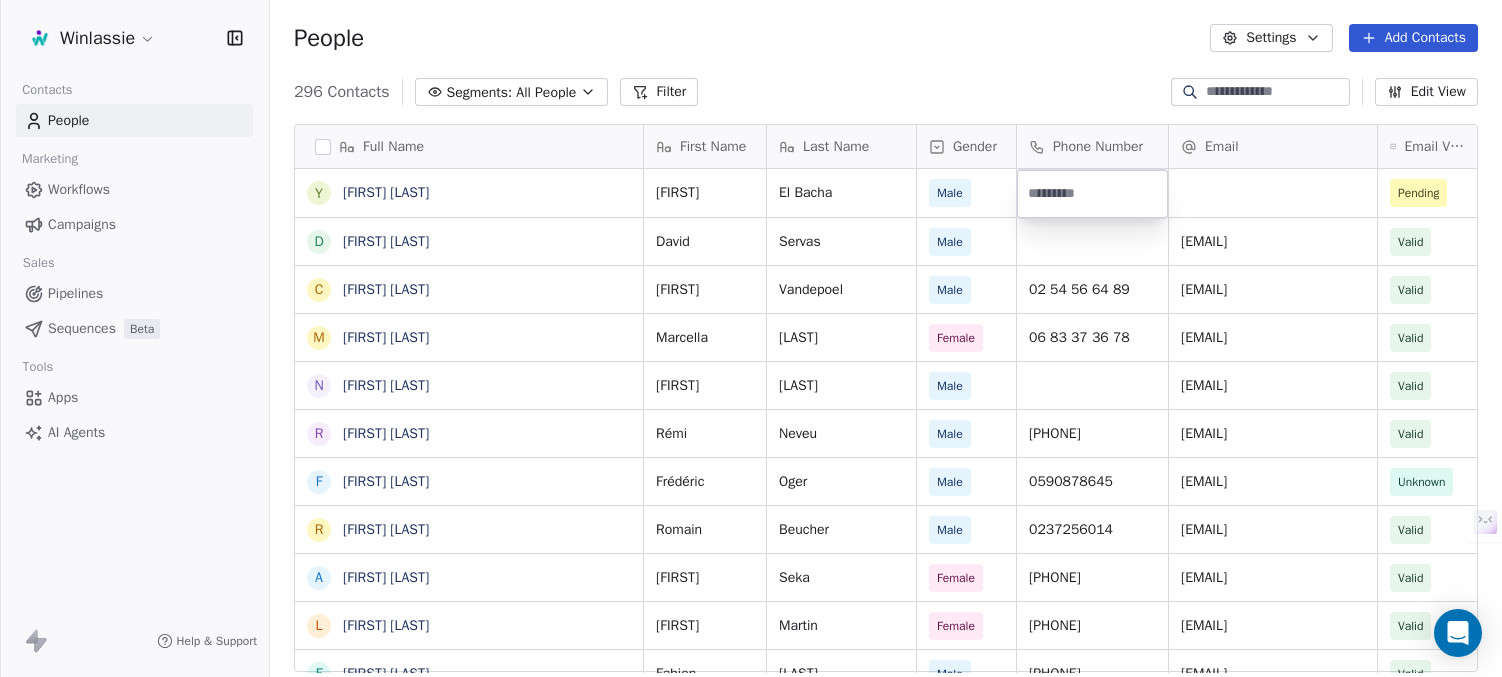 type on "**********" 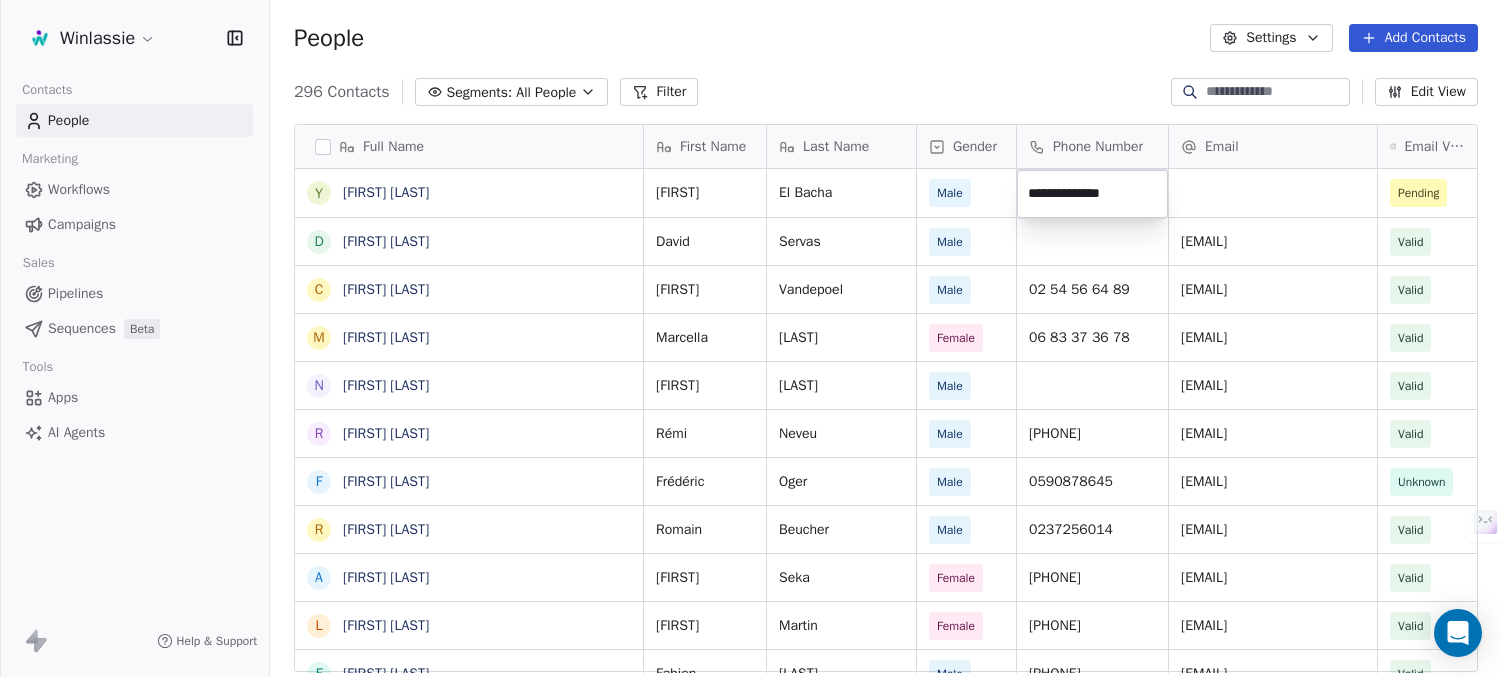 click on "Youssef El Bacha Male Pending David Servas Male david.servas@saica.com Valid [LINK] Male" at bounding box center [751, 413] 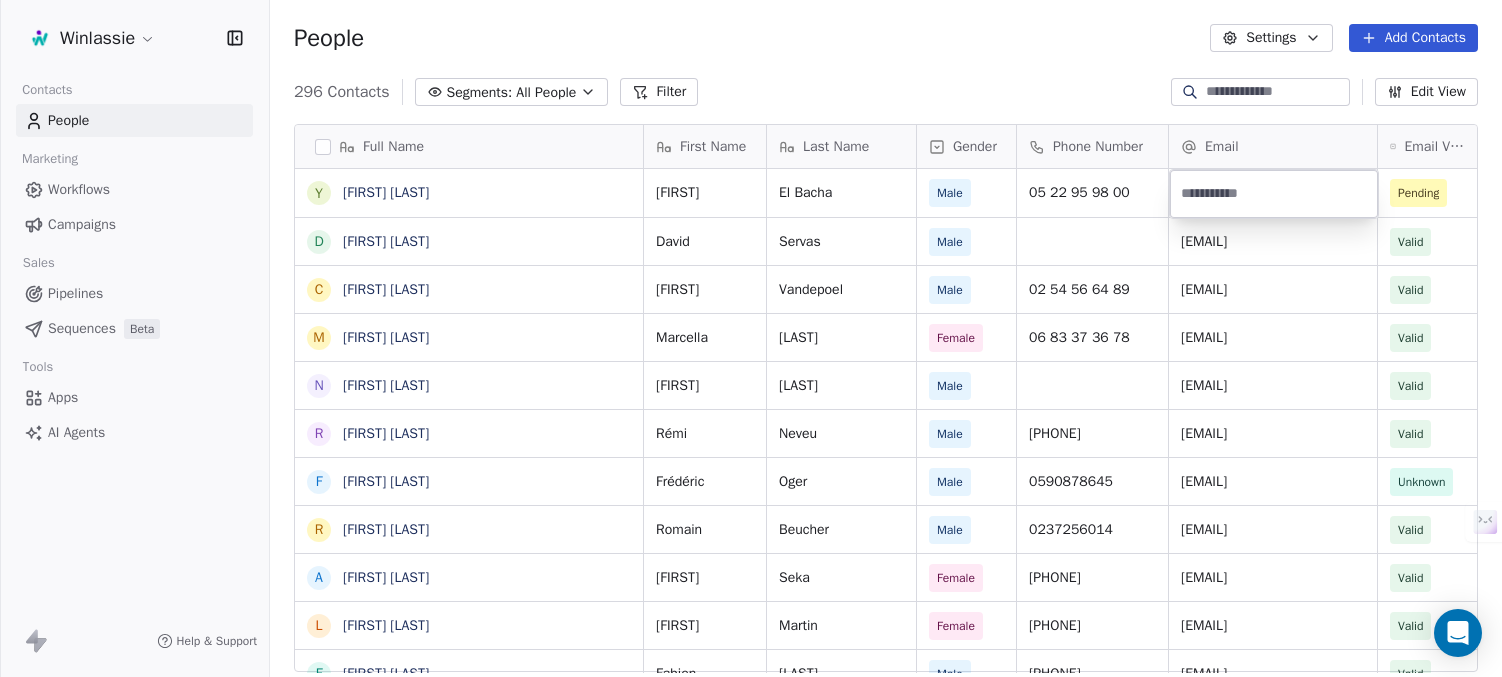 type on "**********" 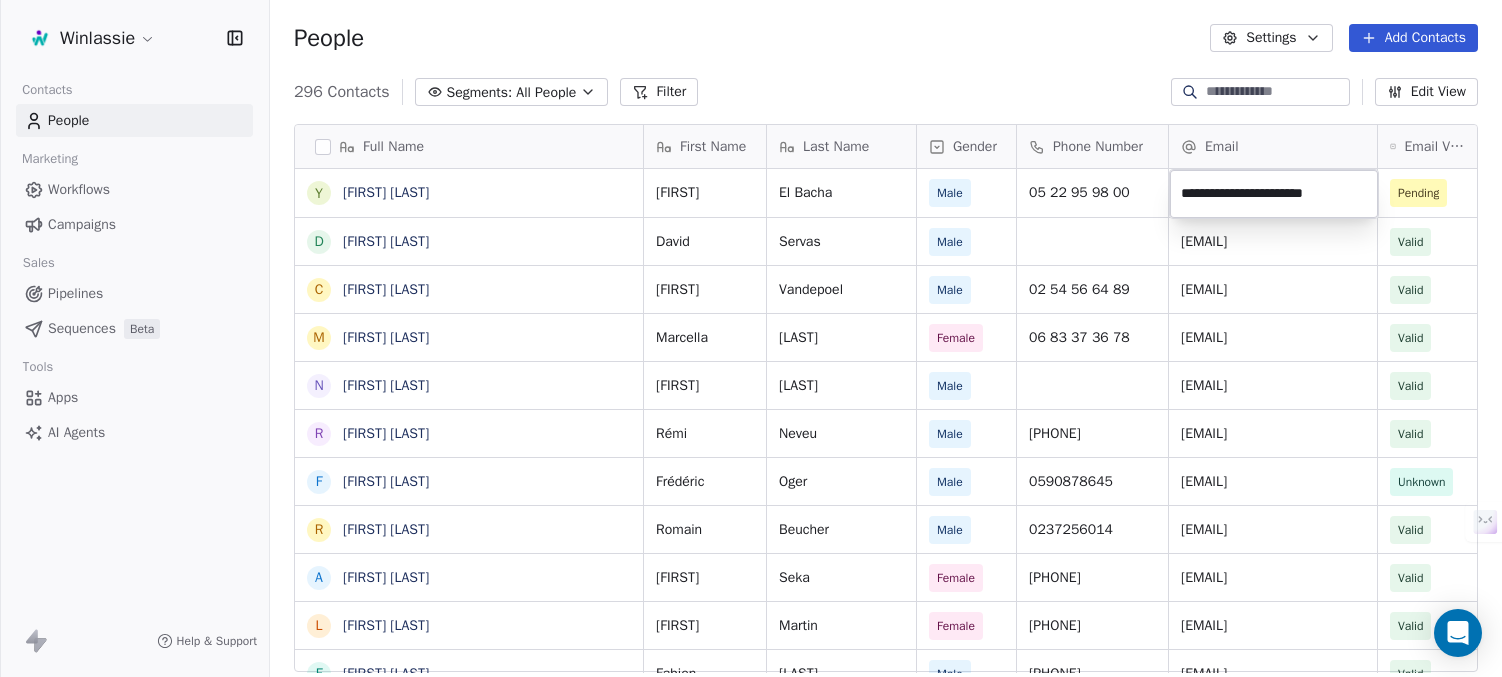 click on "Winlassie Contacts People Marketing Workflows Campaigns Sales Pipelines Sequences Beta Tools Apps AI Agents Help & Support People Settings  Add Contacts 296 Contacts Segments: All People Filter  Edit View Tag Add to Sequence Export Full Name Y [FIRST] [LAST] D [FIRST] [LAST] C [FIRST] [LAST] M [FIRST] [LAST] N [FIRST] [LAST] R [FIRST] [LAST] F [FIRST] [LAST] R [FIRST] [LAST] A [FIRST] [LAST] L [FIRST] [LAST] F [FIRST] [LAST] L [FIRST] [LAST] M [FIRST] [LAST] M [FIRST] [LAST] G [FIRST] [LAST] L [FIRST] [LAST] M [FIRST] [LAST] S [FIRST] [LAST] L [FIRST] [LAST] L [FIRST] [LAST] M [FIRST] [LAST] E [FIRST] [LAST] K [FIRST] [LAST] B [FIRST] [LAST] F [FIRST] [LAST] S [FIRST] [LAST] S [FIRST] [LAST] H [FIRST] [LAST] V [FIRST] [LAST] A [FIRST] [LAST] First Name Last Name Gender Phone Number Email Email Verification Status LinkedIn Job Title Hiérarchie Youssef El Bacha Male [PHONE] Pending David Servas Male david.servas@[DOMAIN].com Valid Responsable QHSE Responsable Christophe Male" at bounding box center (751, 413) 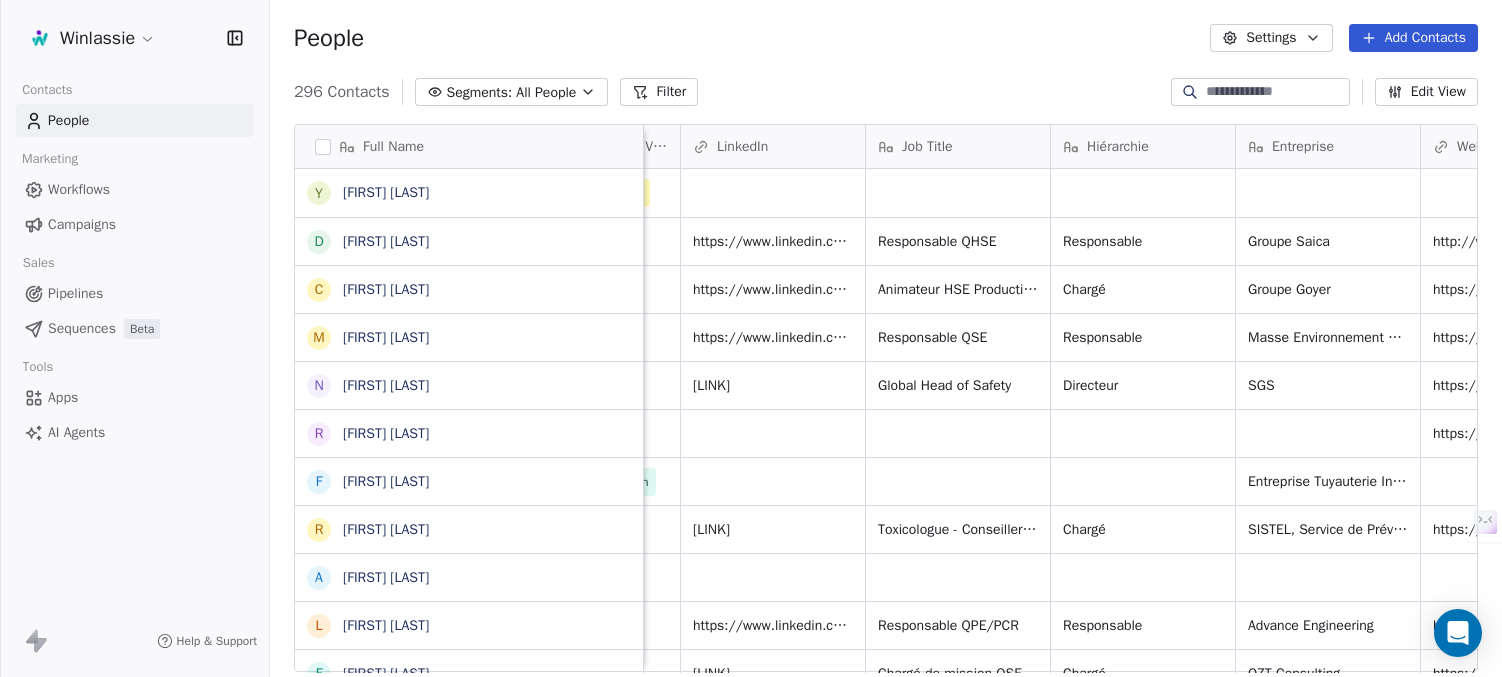 scroll, scrollTop: 0, scrollLeft: 807, axis: horizontal 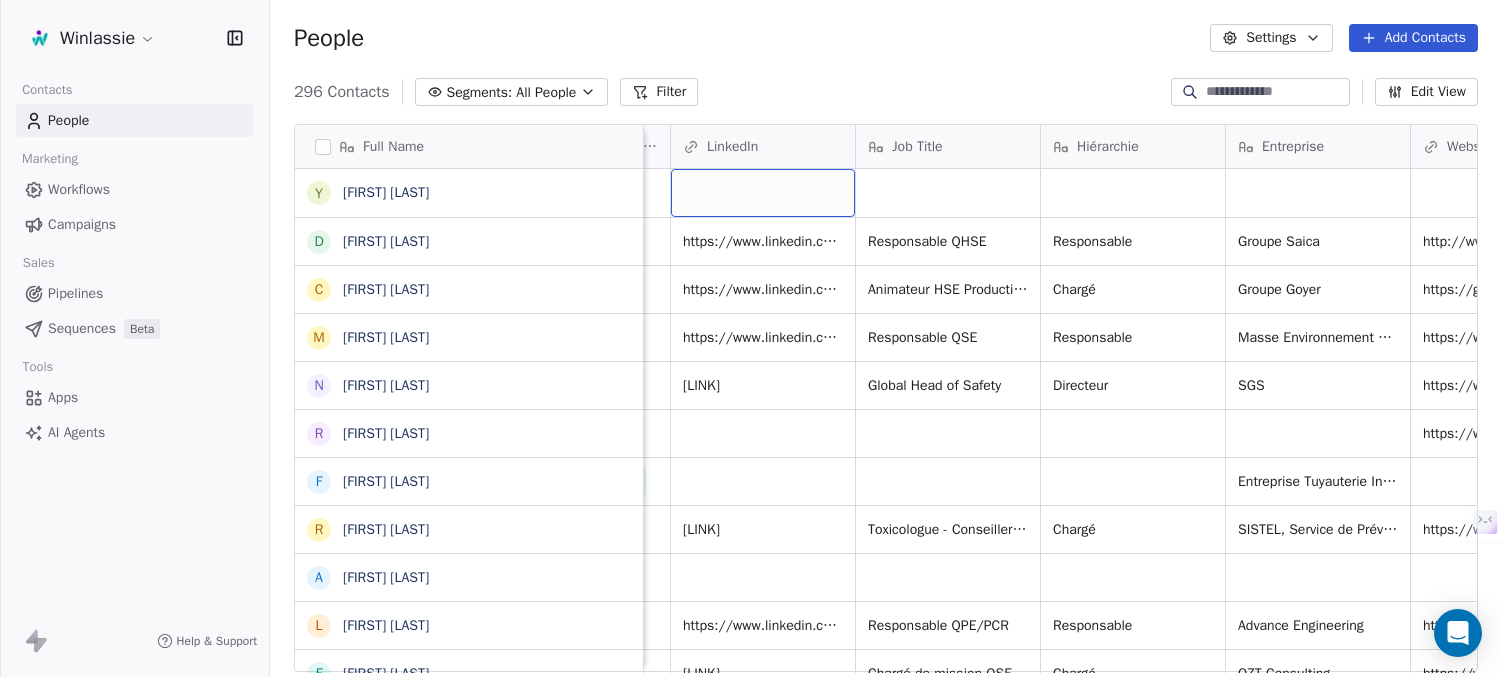 click at bounding box center [763, 193] 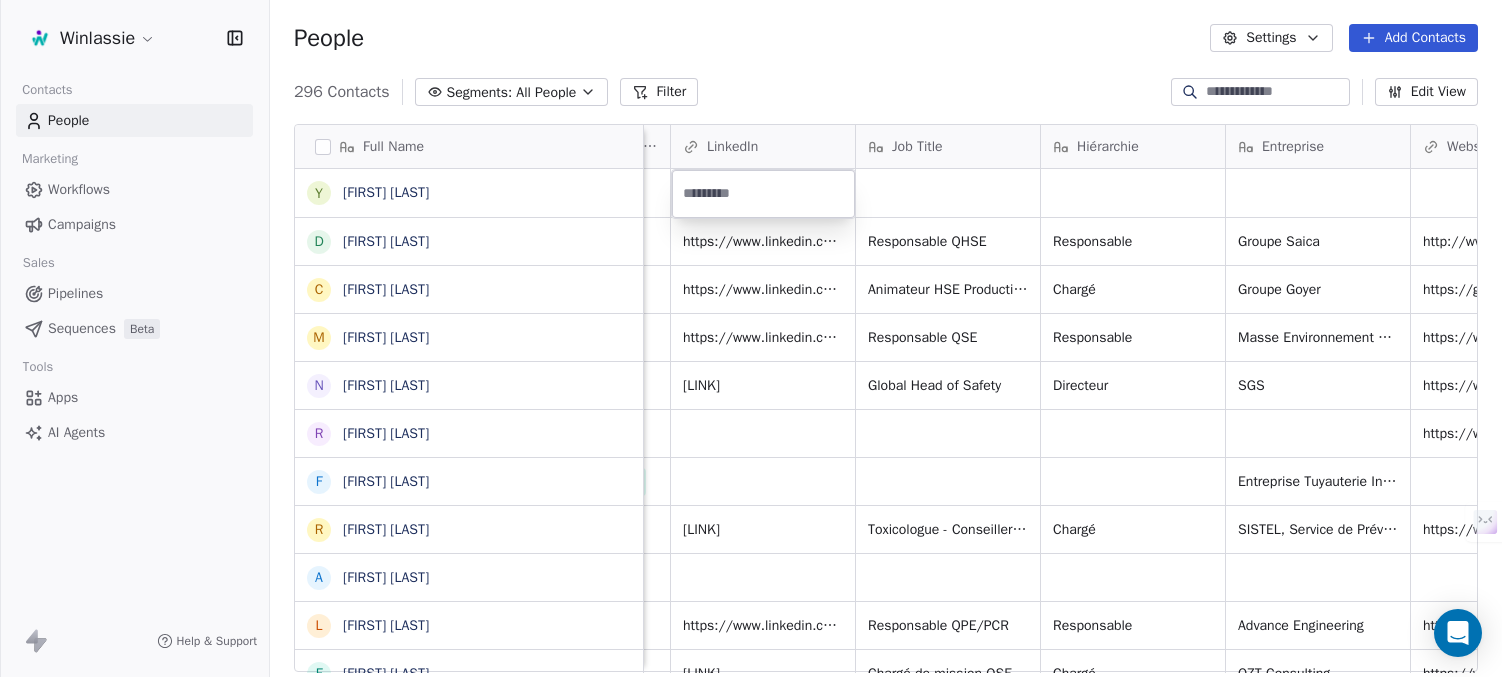 type on "**********" 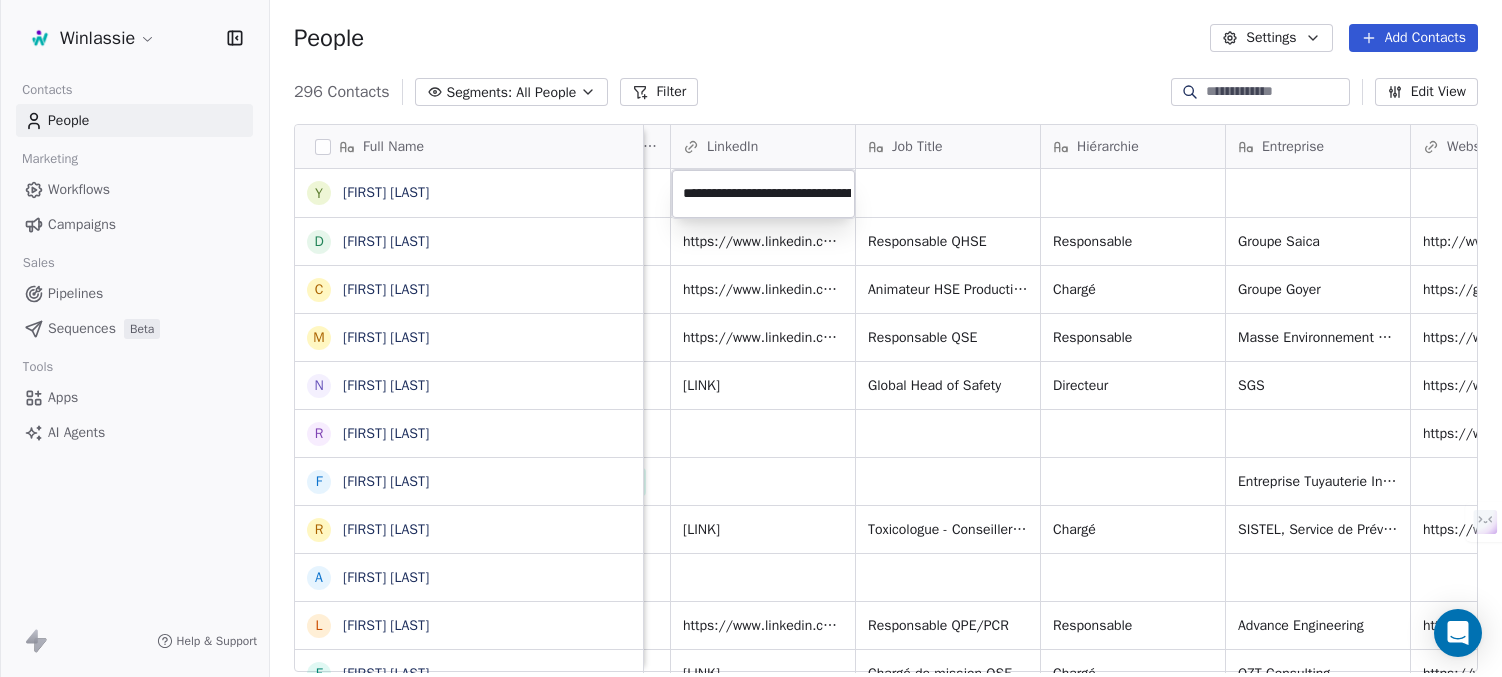 scroll, scrollTop: 0, scrollLeft: 192, axis: horizontal 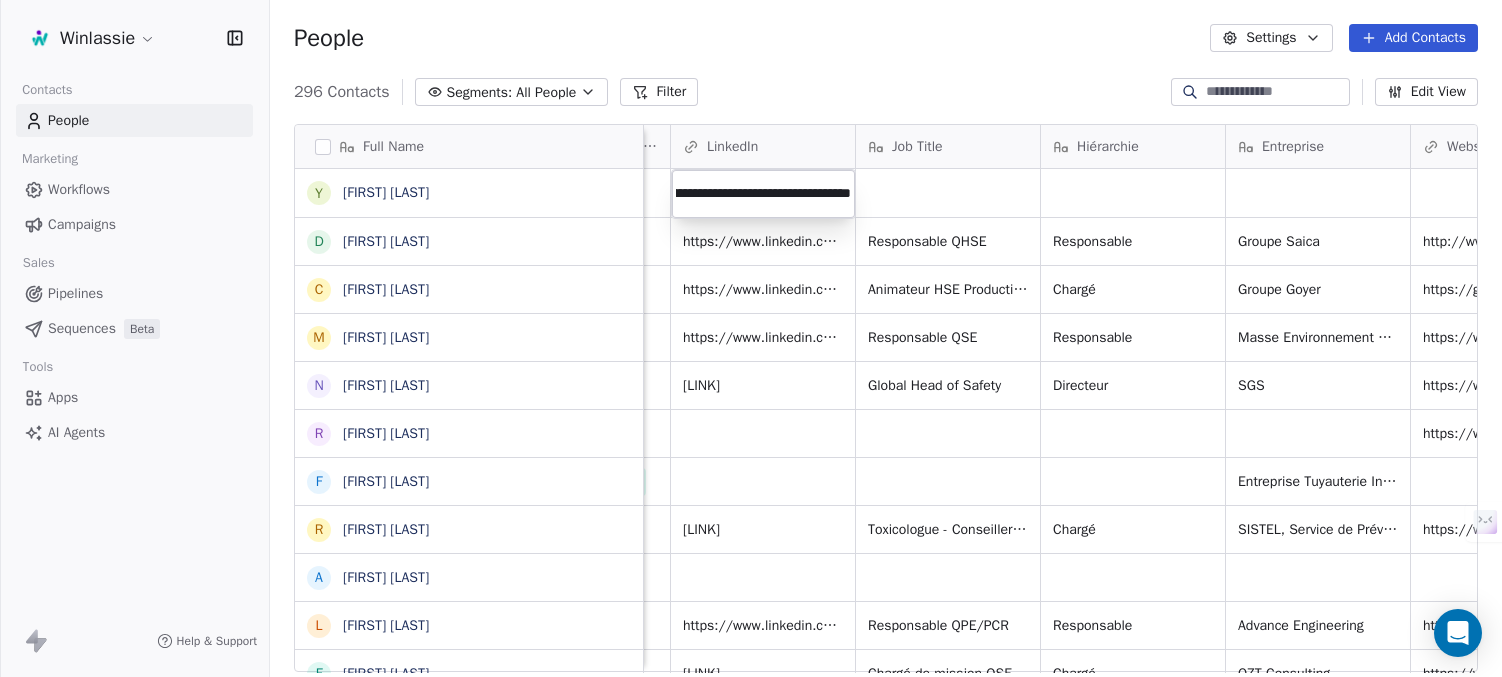 click on "Winlassie Contacts People Marketing Workflows Campaigns Sales Pipelines Sequences Beta Tools Apps AI Agents Help & Support People Settings  Add Contacts 296 Contacts Segments: All People Filter  Edit View Tag Add to Sequence Export Full Name Y [FIRST] [LAST] D [FIRST] [LAST] C [FIRST] [LAST] M [FIRST] [LAST] N [FIRST] [LAST] R [FIRST] [LAST] F [FIRST] [LAST] R [FIRST] [LAST] A [FIRST] [LAST] L [FIRST] [LAST] F [FIRST] [LAST] L [FIRST] [LAST] M [FIRST] [LAST] M [FIRST] [LAST] G [FIRST] [LAST] L [FIRST] [LAST] M [FIRST] [LAST] S [FIRST] [LAST] L [FIRST] [LAST] L [FIRST] [LAST] M [FIRST] [LAST] F [FIRST] [LAST] E [FIRST] [LAST] K [FIRST] [LAST] B [FIRST] [LAST] F [FIRST] [LAST] S [FIRST] [LAST] S [FIRST] [LAST] H [FIRST] [LAST] V [FIRST] [LAST] A [FIRST] [LAST] First Name Last Name Gender Phone Number Email Email Verification Status LinkedIn Job Title Hiérarchie Youssef El Bacha Male [PHONE] Pending David Servas Male david.servas@[DOMAIN].com Valid Responsable QHSE Responsable Christophe Male" at bounding box center (751, 413) 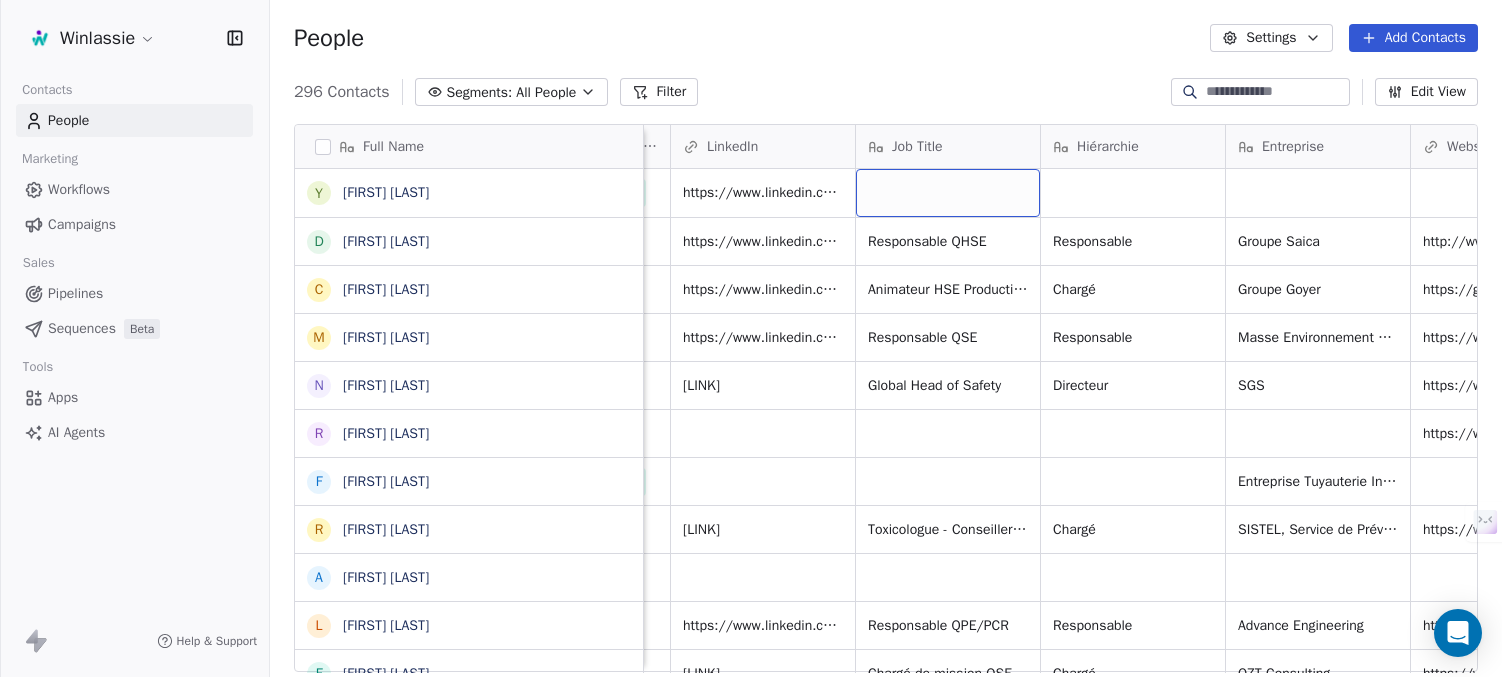 click at bounding box center (948, 193) 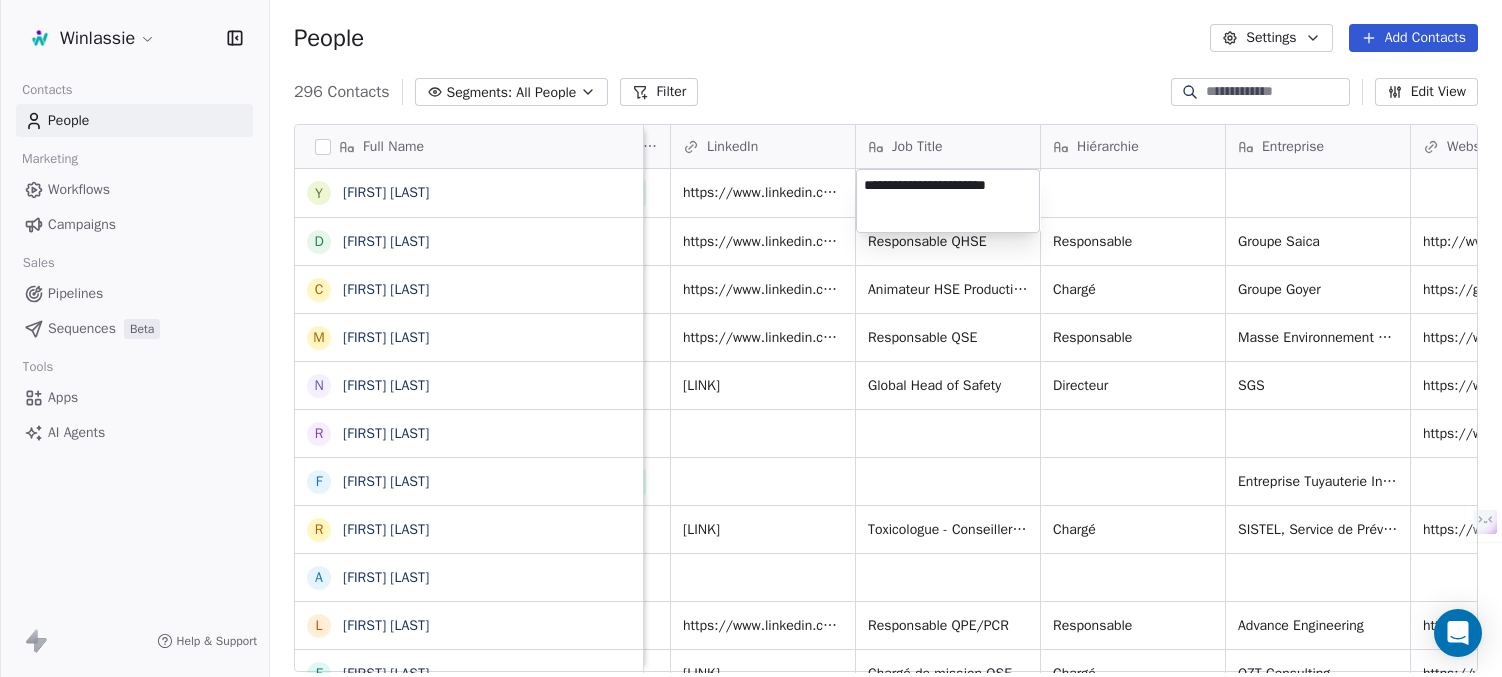 type on "**********" 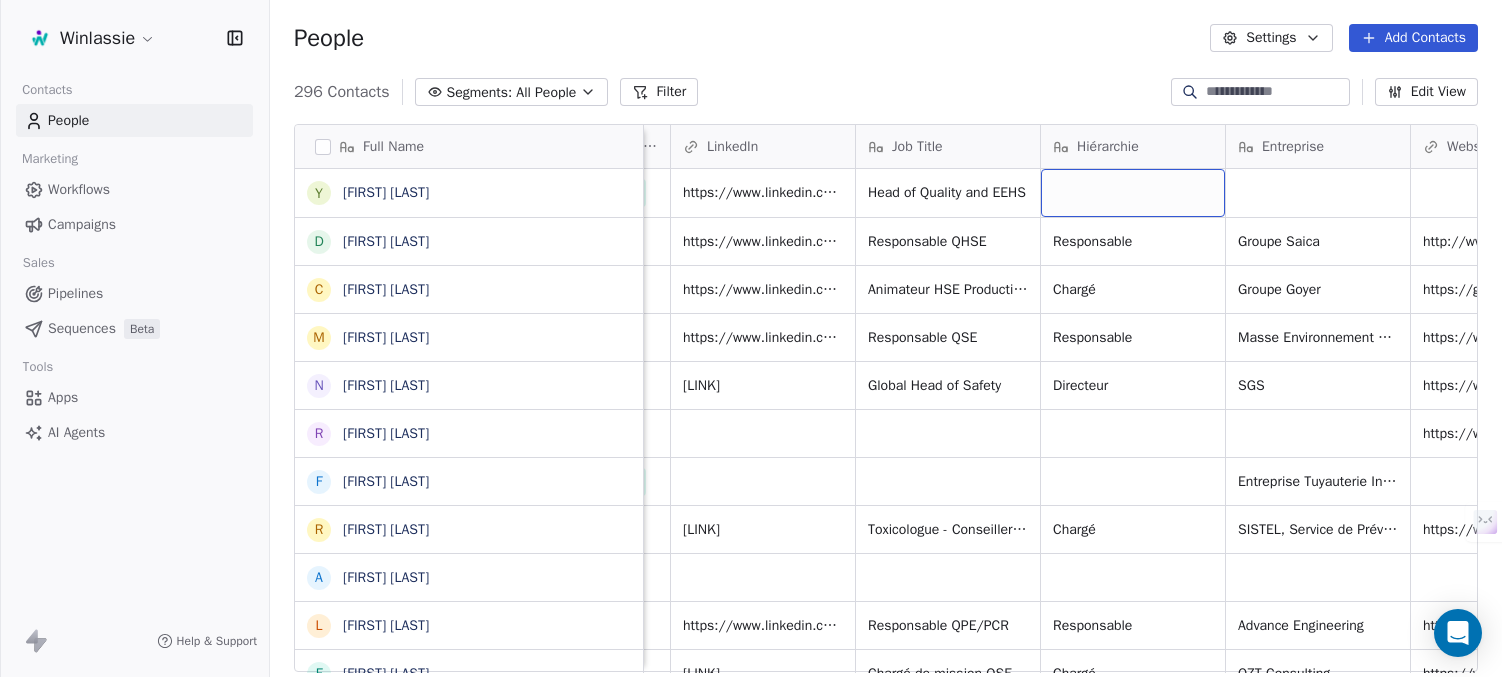 click at bounding box center [1133, 193] 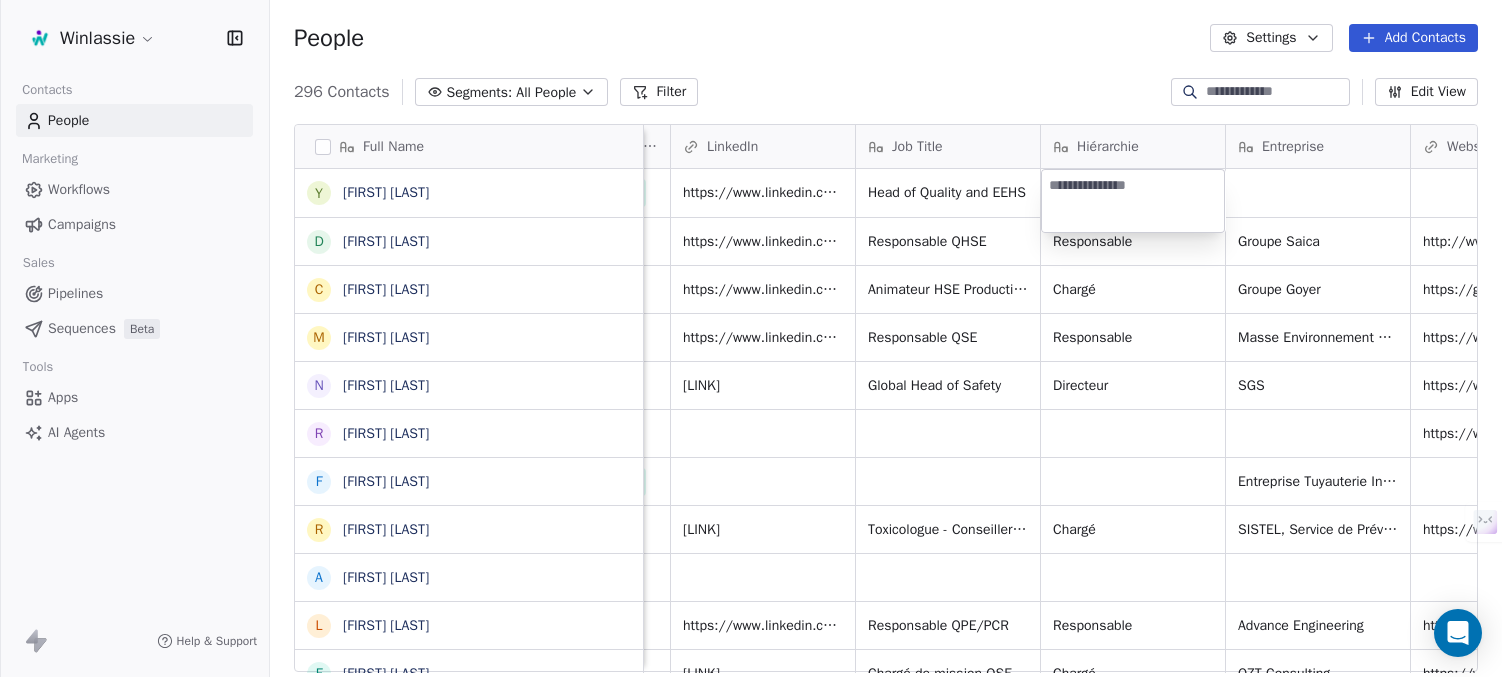 type on "*********" 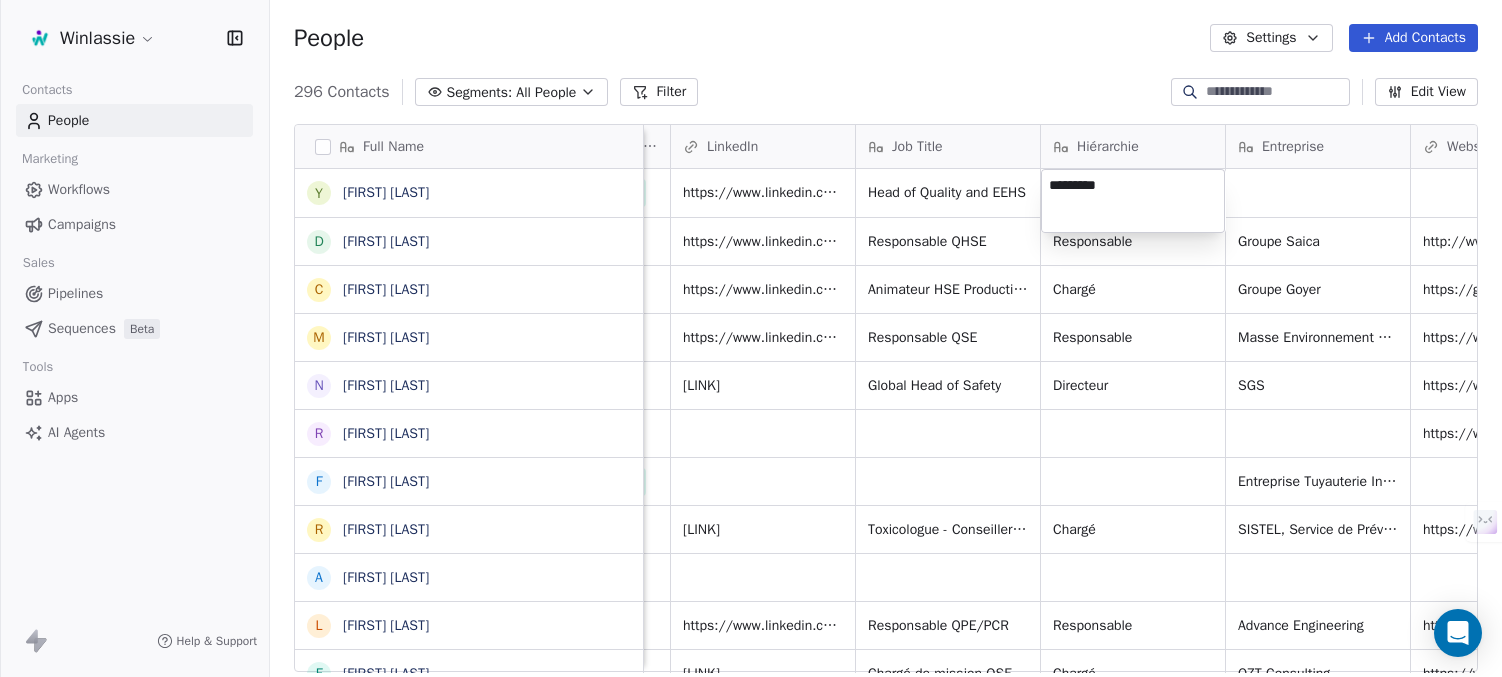 click on "Youssef El Bacha D David Servas C Christophe Vandepoel M Marcella Remy N Nassim Beneddine R Rémi Neveu F Frédéric Oger R Romain Beucher A Audrey Seka L Lucile Martin F Fabien Guigues L Ludovic Macces M Martin Latimier M Marine Perrin G Goulven Fournier L Ludovic Aubrey M Matthias Kervella S Sacha Boiron L Louis Chavent M Maxcence Levieux L Laura Cauquil E Eddy Vailleau F Flavie Charles K Kristen Verger B Baptiste Le Verge F Flavie Erbeïa S Stéphane Duclocher S Sonia Gasc V Virgine Albaret H Habacuc Faliala Kiza A Antoine Goncalves Domingos Gender Phone Number Email Email Verification Status LinkedIn Job Title Hiérarchie Youssef El Bacha Male Unknown Head of Quality and EEHS Male" at bounding box center (751, 413) 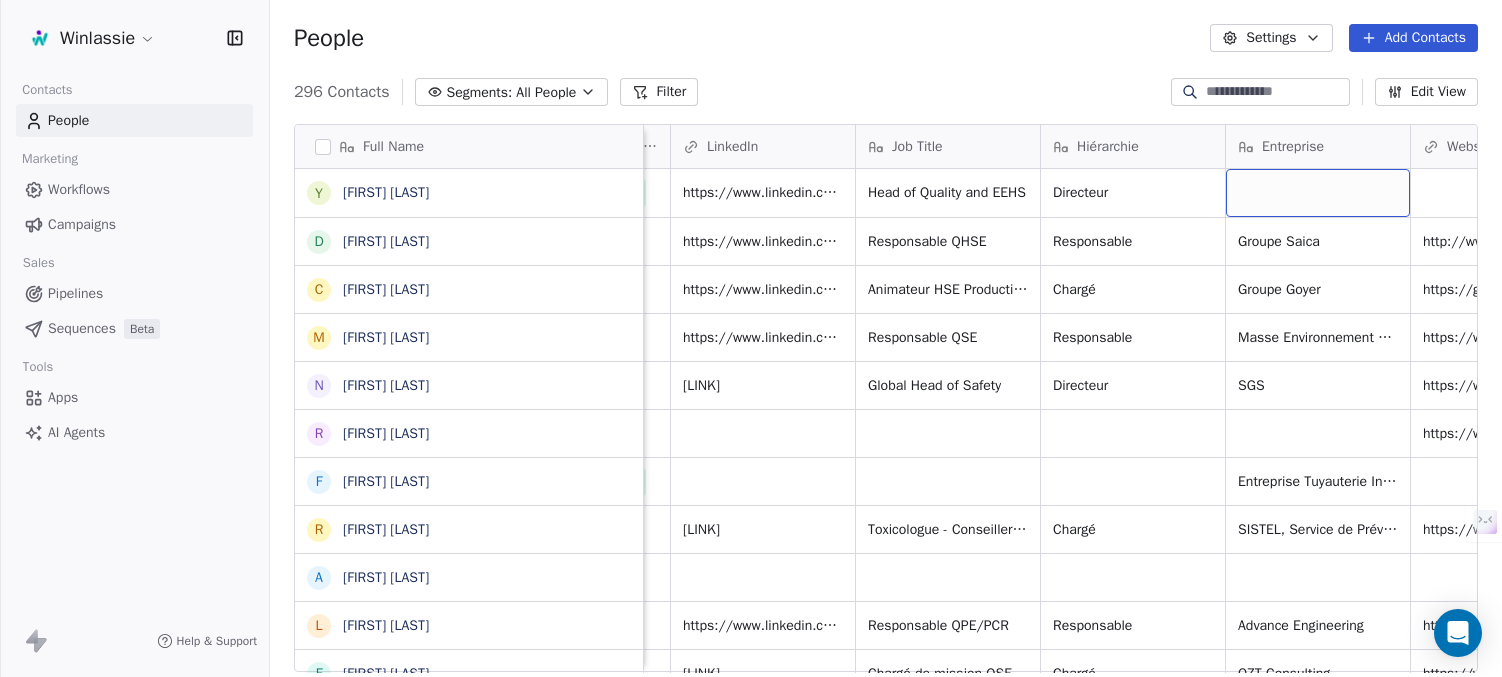 click at bounding box center (1318, 193) 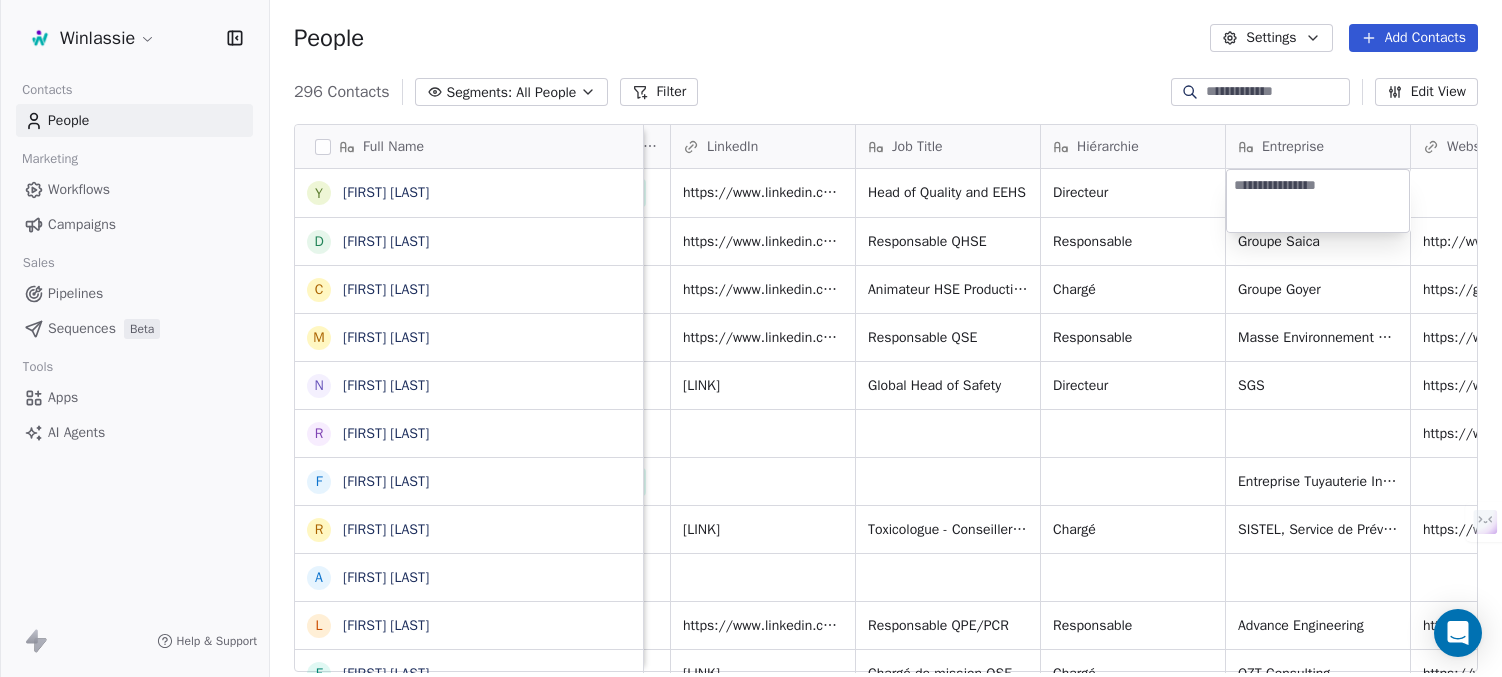 type on "**********" 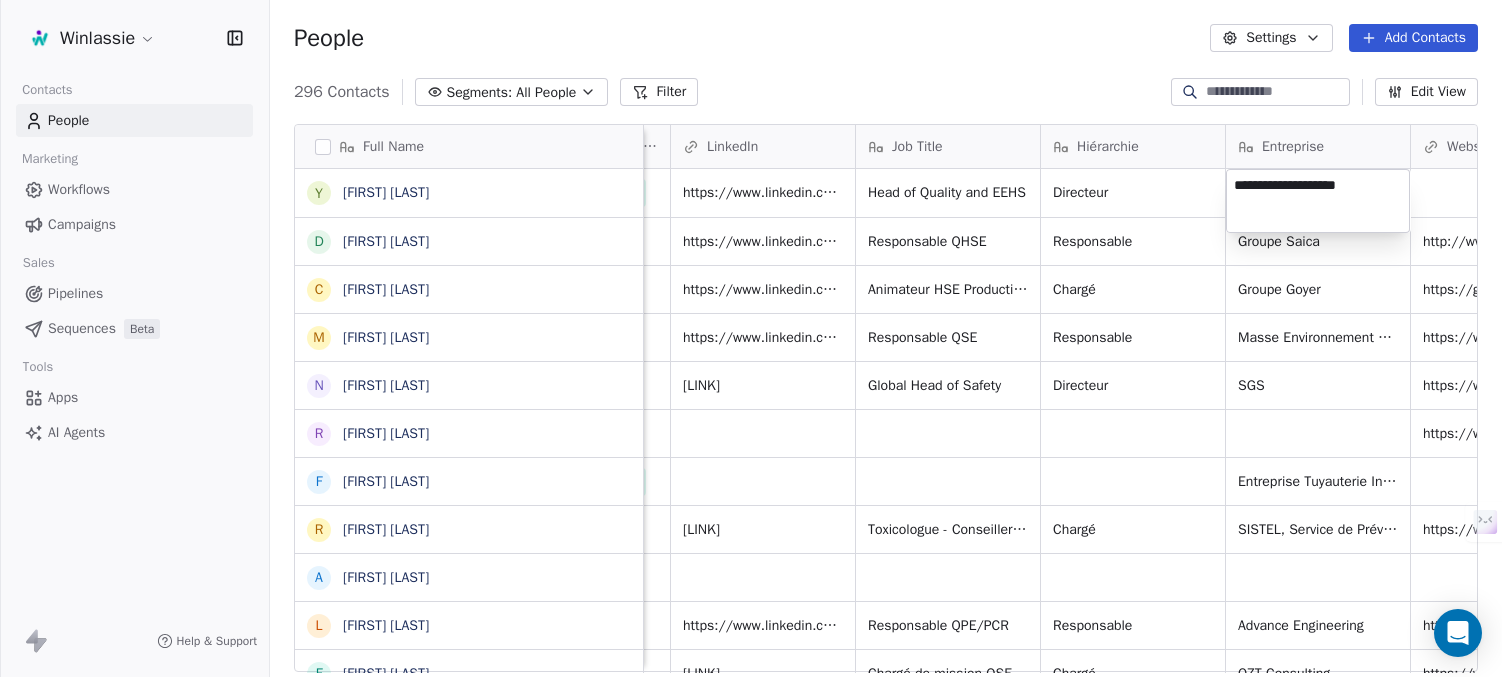 click on "Winlassie Contacts People Marketing Workflows Campaigns Sales Pipelines Sequences Beta Tools Apps AI Agents Help & Support People Settings  Add Contacts 296 Contacts Segments: All People Filter  Edit View Tag Add to Sequence Export Full Name Y [FIRST] [LAST] D [FIRST] [LAST] C [FIRST] [LAST] M [FIRST] [LAST] N [FIRST] [LAST] R [FIRST] [LAST] F [FIRST] [LAST] R [FIRST] [LAST] A [FIRST] [LAST] L [FIRST] [LAST] F [FIRST] [LAST] L [FIRST] [LAST] M [FIRST] [LAST] M [FIRST] [LAST] G [FIRST] [LAST] L [FIRST] [LAST] M [FIRST] [LAST] S [FIRST] [LAST] L [FIRST] [LAST] L [FIRST] [LAST] M [FIRST] [LAST] F [FIRST] [LAST] E [FIRST] [LAST] K [FIRST] [LAST] B [FIRST] [LAST] F [FIRST] [LAST] S [FIRST] [LAST] S [FIRST] [LAST] H [FIRST] [LAST] V [FIRST] [LAST] F [FIRST] [LAST] Gender Phone Number Email Email Verification Status LinkedIn Job Title Hiérarchie Entreprise Website Linkedin Entreprise Taille Secteur   Male [PHONE] y.elbacha@[DOMAIN].com Unknown Head of Quality and EEHS Directeur   Male david.servas@[DOMAIN].com Valid https://www.linkedin.com/in/david-servas-37a545218/ Responsable QHSE Responsable Groupe Saica http://www.saica.com/ https://www.linkedin.com/company/saica-group/ 10000+ Industrie   Male [PHONE] vandepoel@[DOMAIN].com Valid https://www.linkedin.com/in/christophe-vandepoel-81735918b/ Animateur HSE Production Chargé Groupe Goyer https://goyer.fr/ https://www.linkedin.com/company/goyer/ 501-1000 Construction   Female [PHONE] marcella.remy@[DOMAIN].com Valid https://www.linkedin.com/in/marcella-remy/ Responsable QSE Responsable Masse Environnement SAS https://www.masse-environnement.fr/ https://www.linkedin.com/company/masse-environnement-sas/ 2-10 Commerce de détail   Male Valid" at bounding box center [751, 413] 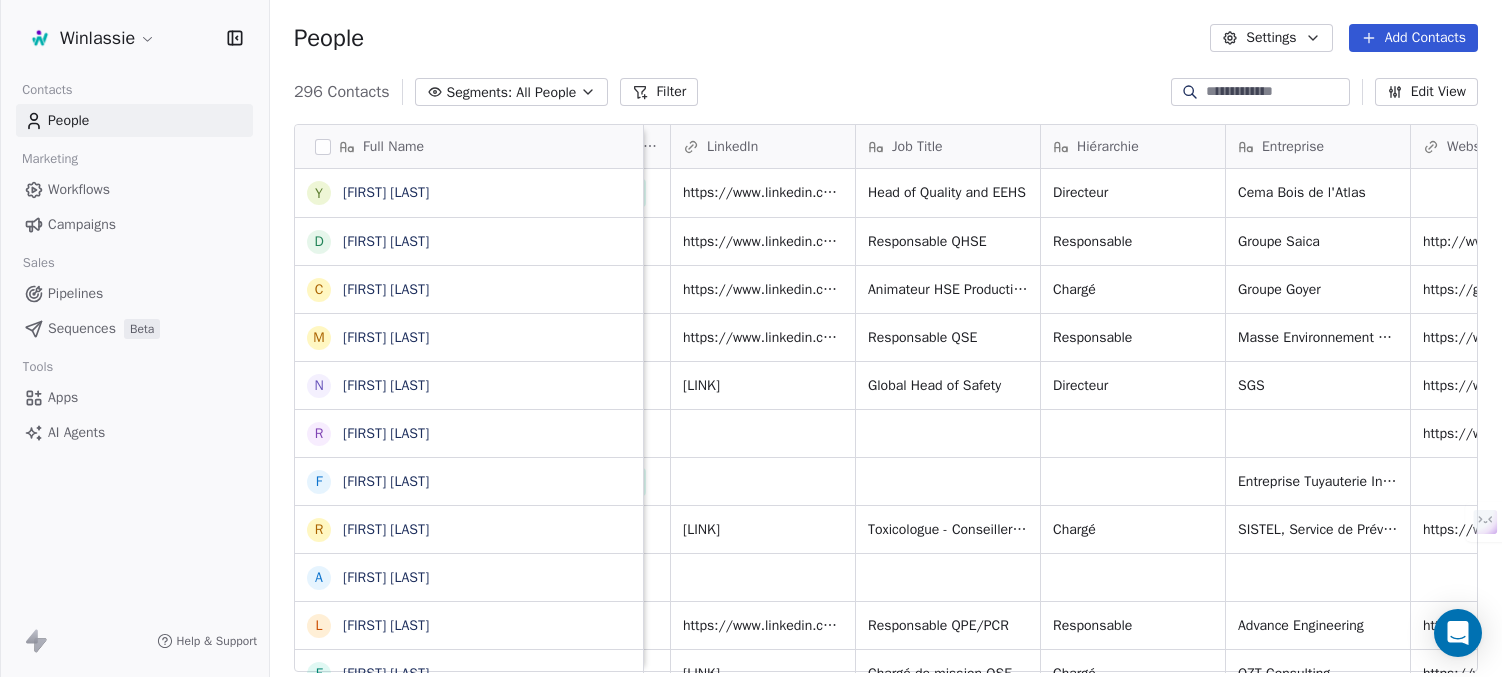 scroll, scrollTop: 0, scrollLeft: 941, axis: horizontal 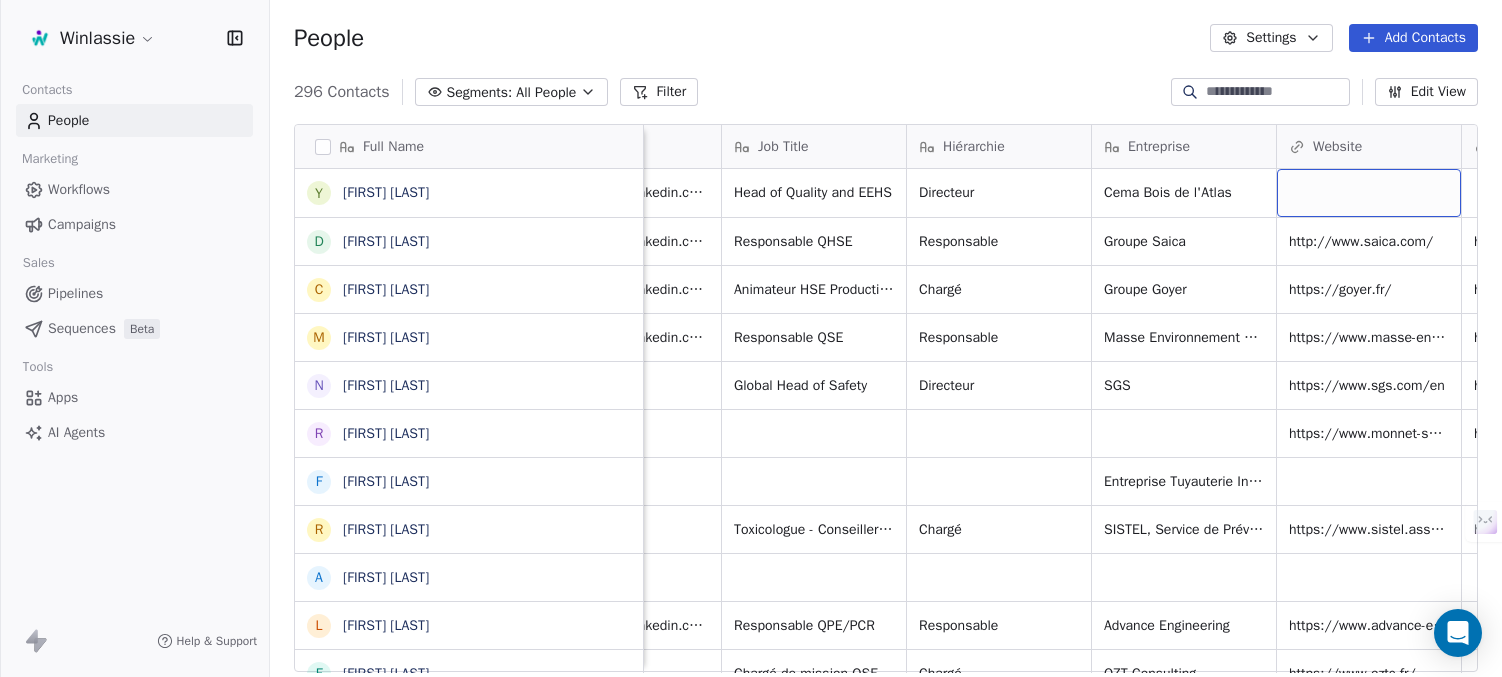 click at bounding box center [1369, 193] 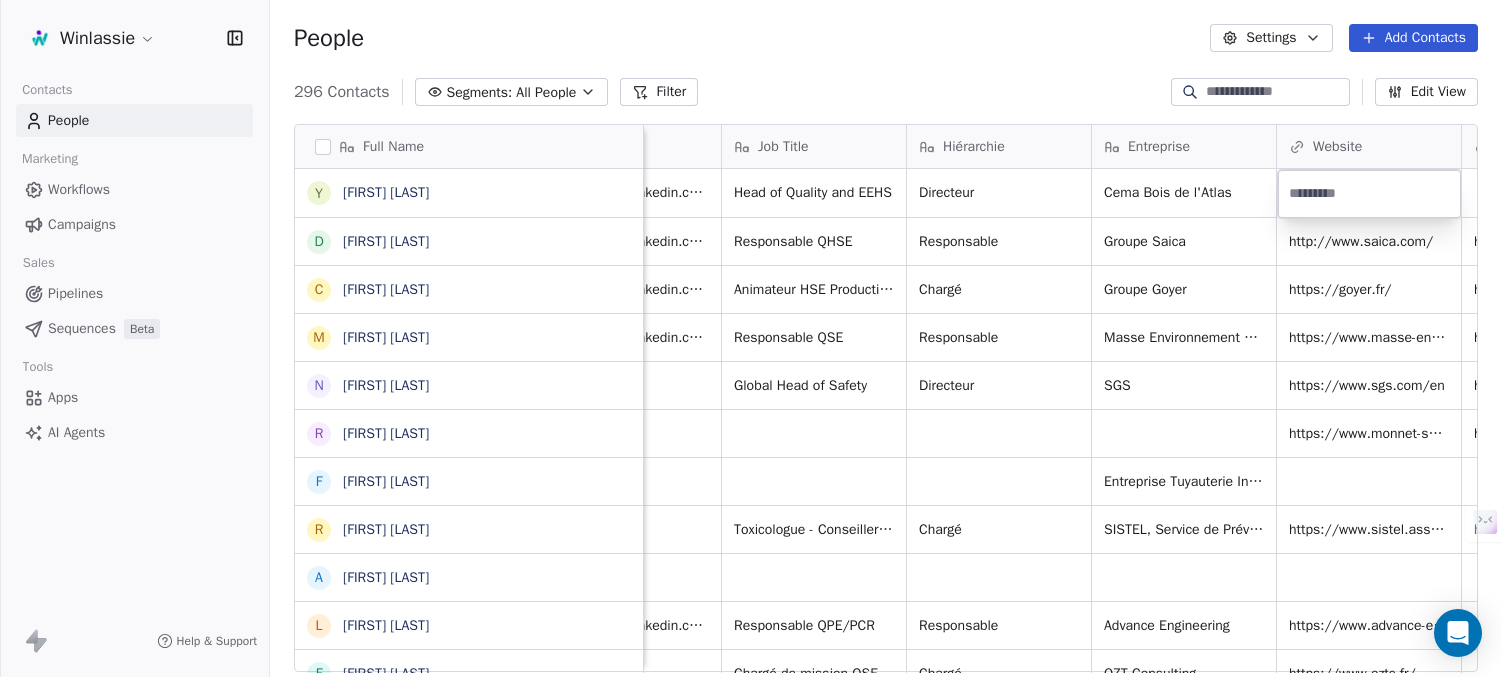 type on "**********" 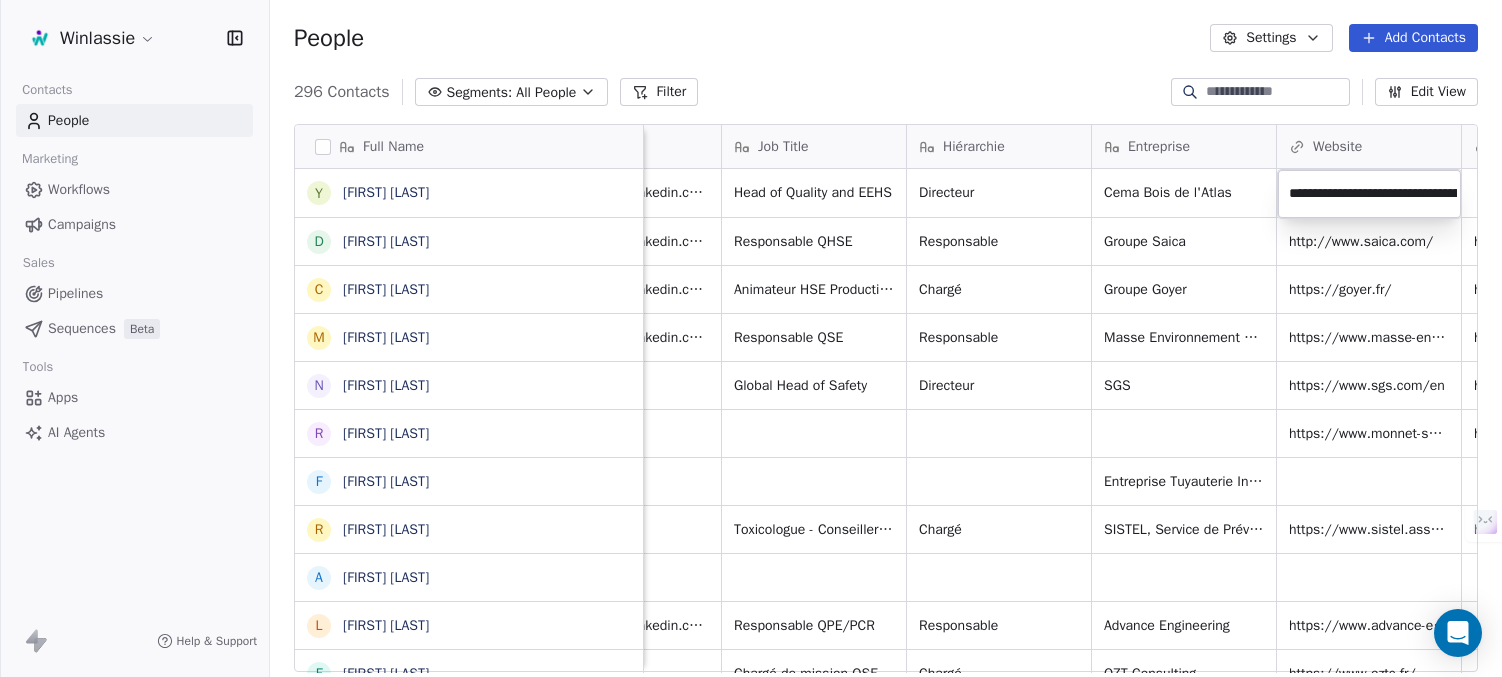 scroll, scrollTop: 0, scrollLeft: 76, axis: horizontal 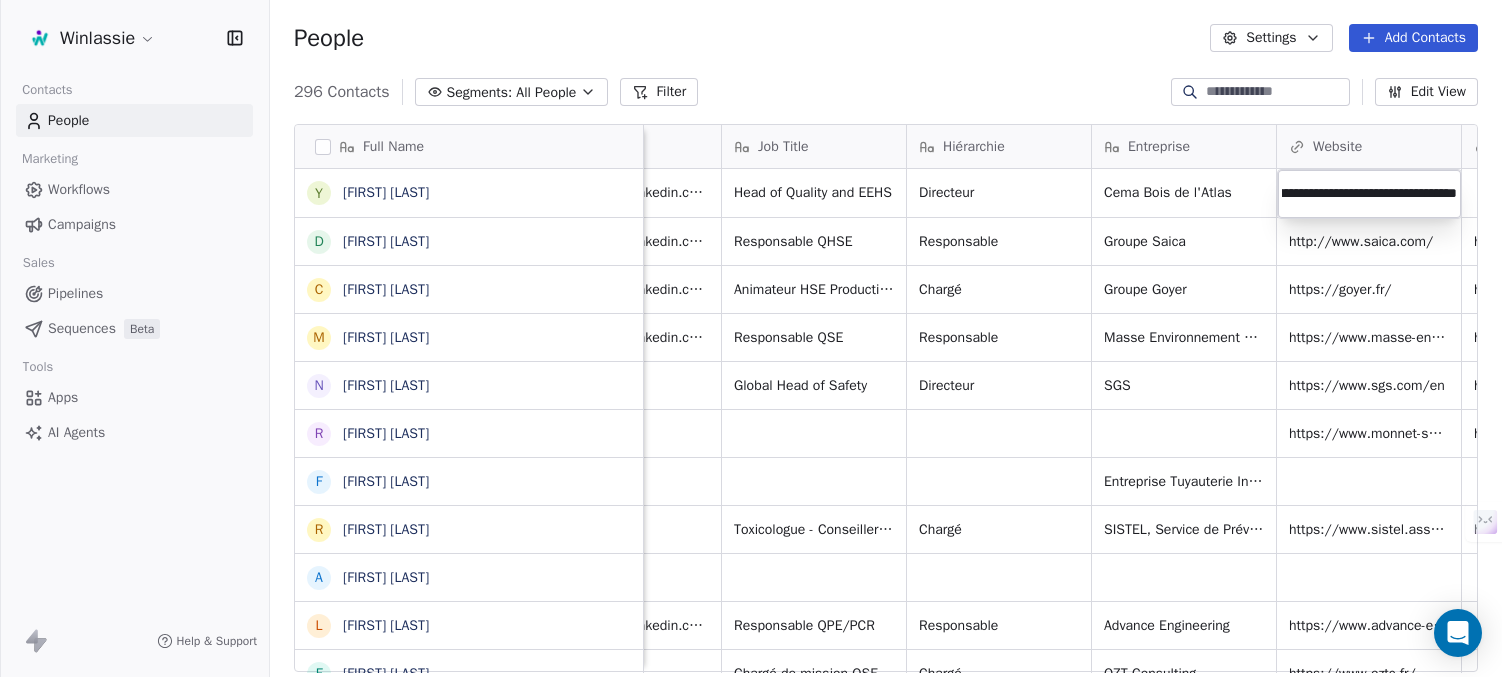 click on "Winlassie Contacts People Marketing Workflows Campaigns Sales Pipelines Sequences Beta Tools Apps AI Agents Help & Support People Settings  Add Contacts 296 Contacts Segments: All People Filter  Edit View Tag Add to Sequence Export Full Name Y [FIRST] [LAST] D [FIRST] [LAST] C [FIRST] [LAST] M [FIRST] [LAST] N [FIRST] [LAST] R [FIRST] [LAST] F [FIRST] [LAST] R [FIRST] [LAST] A [FIRST] [LAST] L [FIRST] [LAST] F [FIRST] [LAST] L [FIRST] [LAST] M [FIRST] [LAST] M [FIRST] [LAST] G [FIRST] [LAST] L [FIRST] [LAST] M [FIRST] [LAST] S [FIRST] [LAST] L [FIRST] [LAST] L [FIRST] [LAST] M [FIRST] [LAST] F [FIRST] [LAST] E [FIRST] [LAST] K [FIRST] [LAST] B [FIRST] [LAST] F [FIRST] [LAST] S [FIRST] [LAST] S [FIRST] [LAST] H [FIRST] [LAST] V [FIRST] [LAST] F [FIRST] [LAST] Phone Number Email Email Verification Status LinkedIn Job Title Hiérarchie Entreprise Website Linkedin Entreprise Taille Secteur Touchpoint   [PHONE] y.elbacha@[DOMAIN].com Unknown Head of Quality and EEHS Directeur   Valid 10000+" at bounding box center (751, 413) 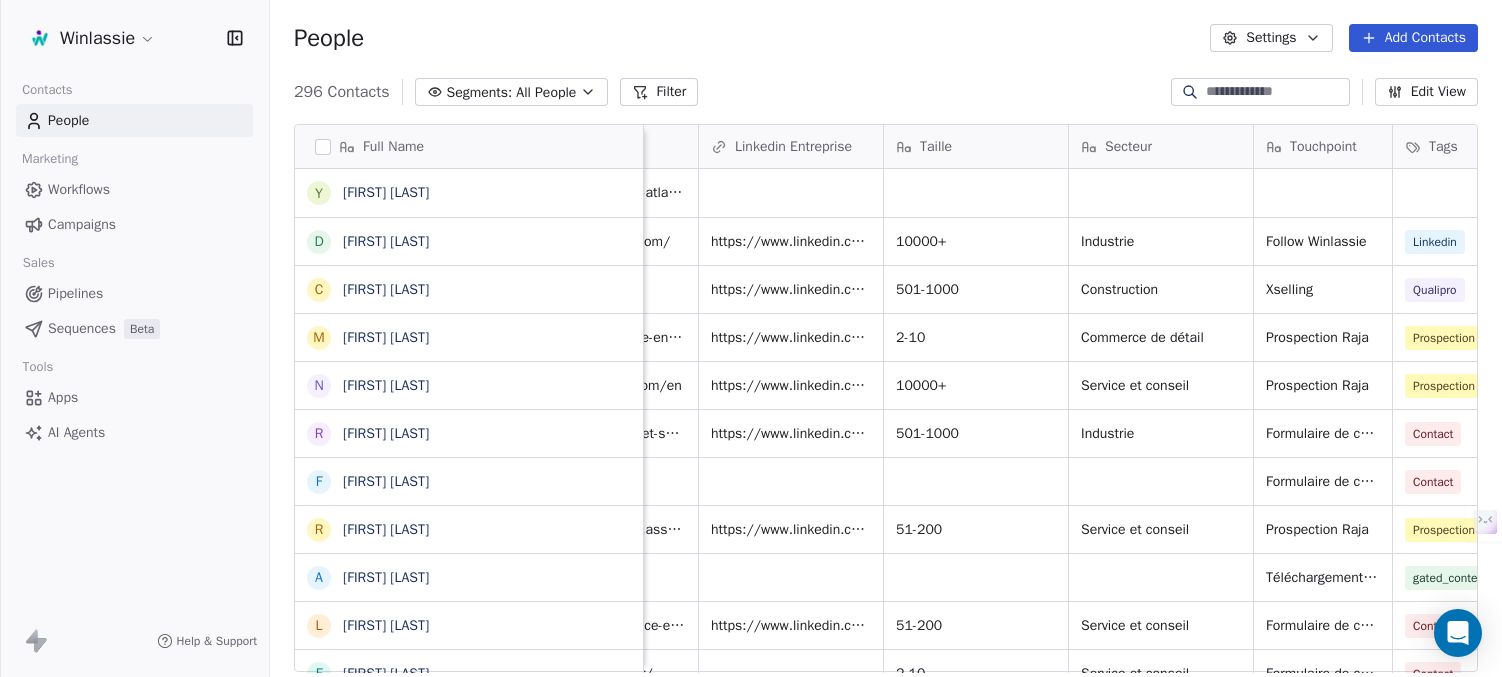 scroll, scrollTop: 0, scrollLeft: 1718, axis: horizontal 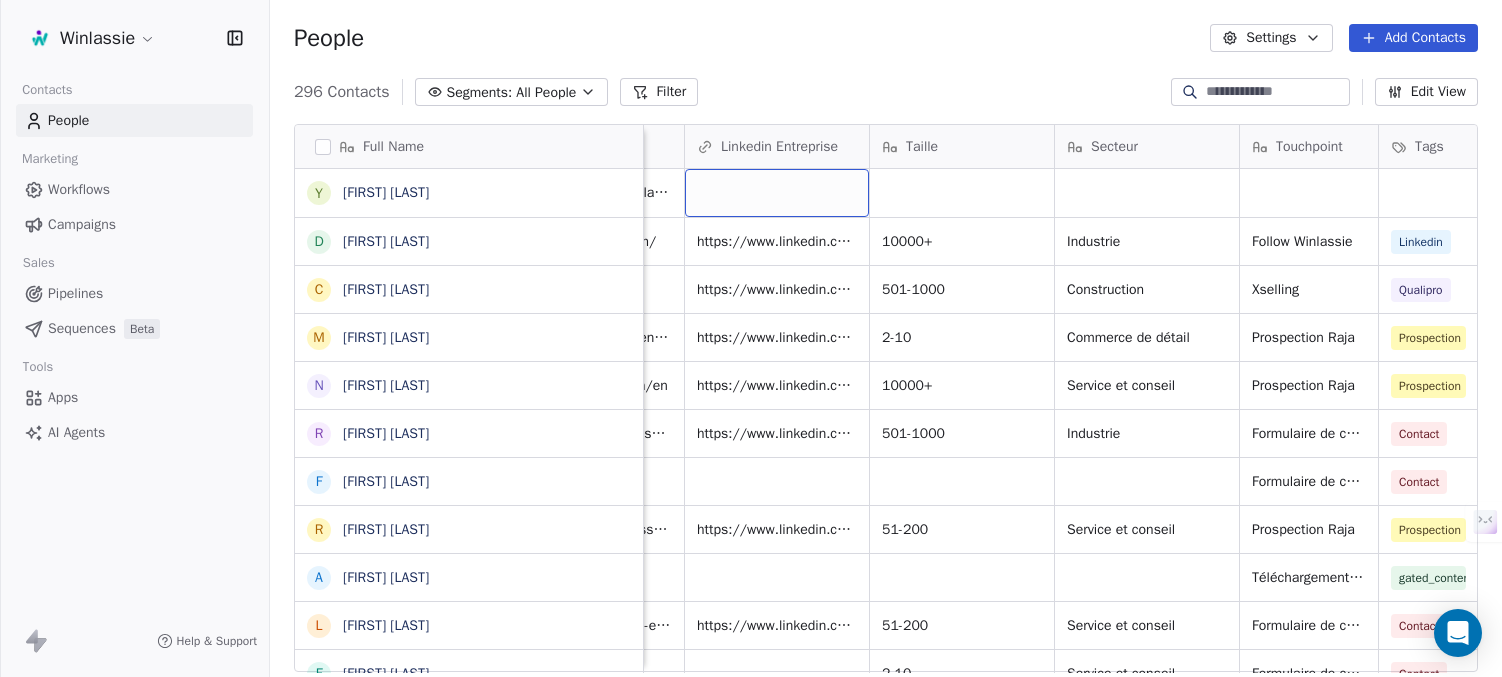 click at bounding box center [777, 193] 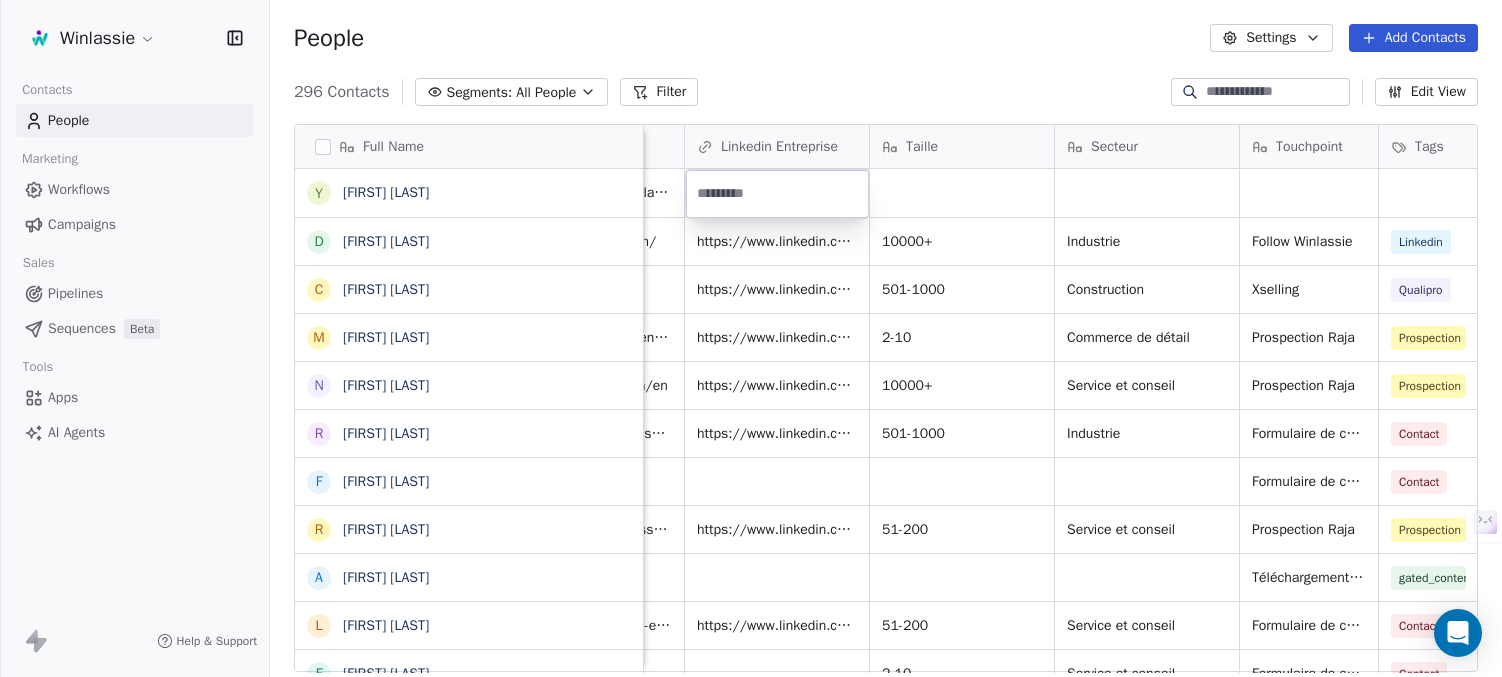 type on "**********" 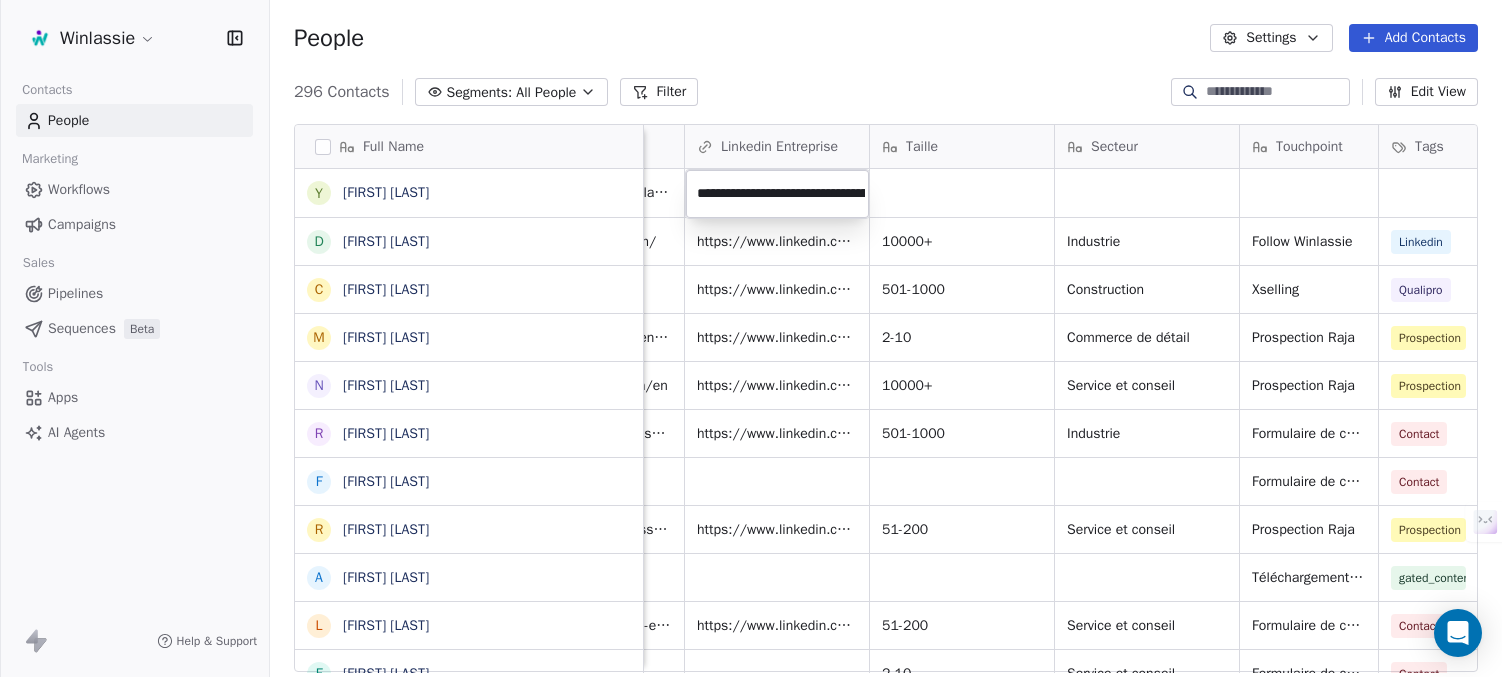 scroll, scrollTop: 0, scrollLeft: 199, axis: horizontal 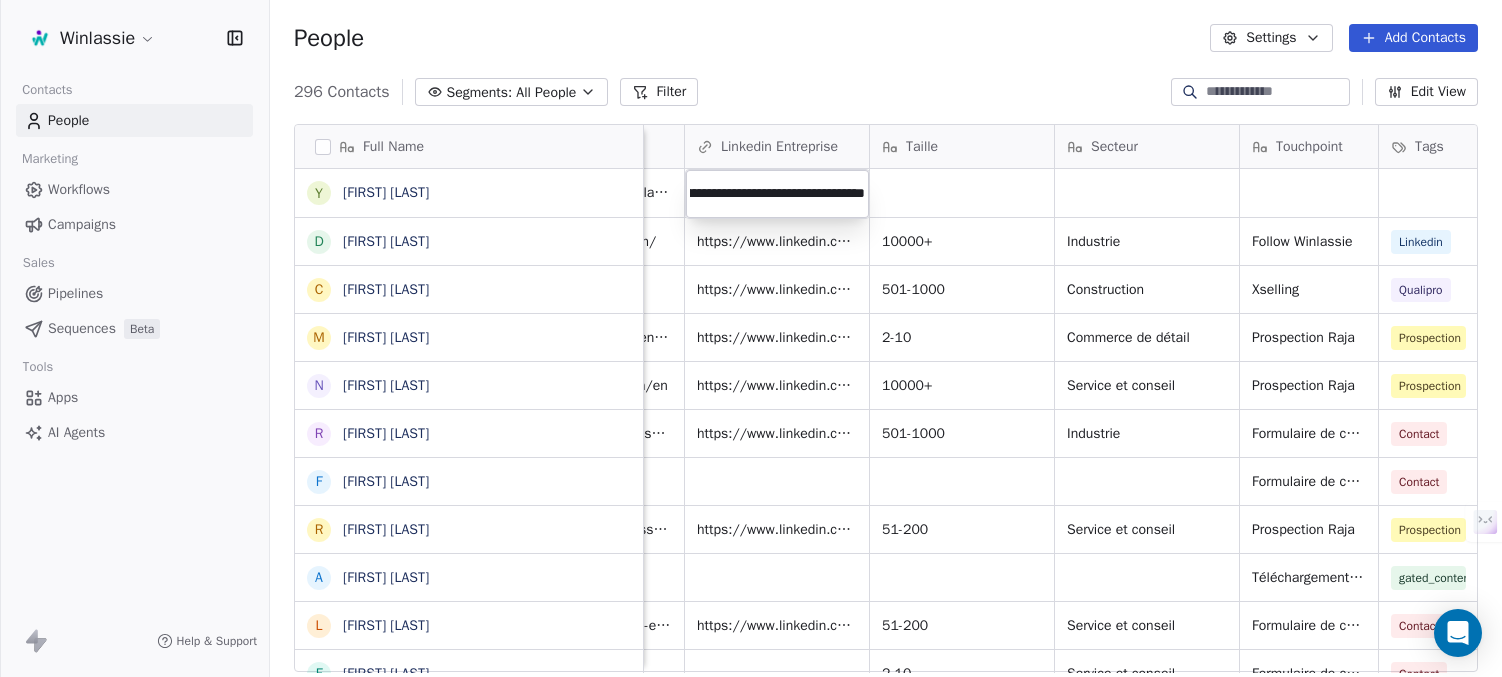click on "Youssef El Bacha D David Servas C Christophe Vandepoel M Marcella Remy N Nassim Beneddine R Rémi Neveu F Frédéric Oger R Romain Beucher A Audrey Seka L Lucile Martin F Fabien Guigues L Ludovic Macces M Martin Latimier M Marine Perrin G Goulven Fournier L Ludovic Aubrey M Matthias Kervella S Sacha Boiron L Louis Chavent L Laura Cauquil M Maxcence Levieux F Flavie Charles E Eddy Vailleau K Kristen Verger B Baptiste Le Verge F Flavie Erbeïa S Stéphane Duclocher S Sonia Gasc H Habacuc Faliala Kiza V Virgine Albaret F Franck Breard First Name Last Name Gender Phone Number Email Email Verification Status LinkedIn Job Title Hiérarchie Youssef El Bacha Male Pending David Servas Male david.servas@saica.com Valid [LINK]" at bounding box center [751, 413] 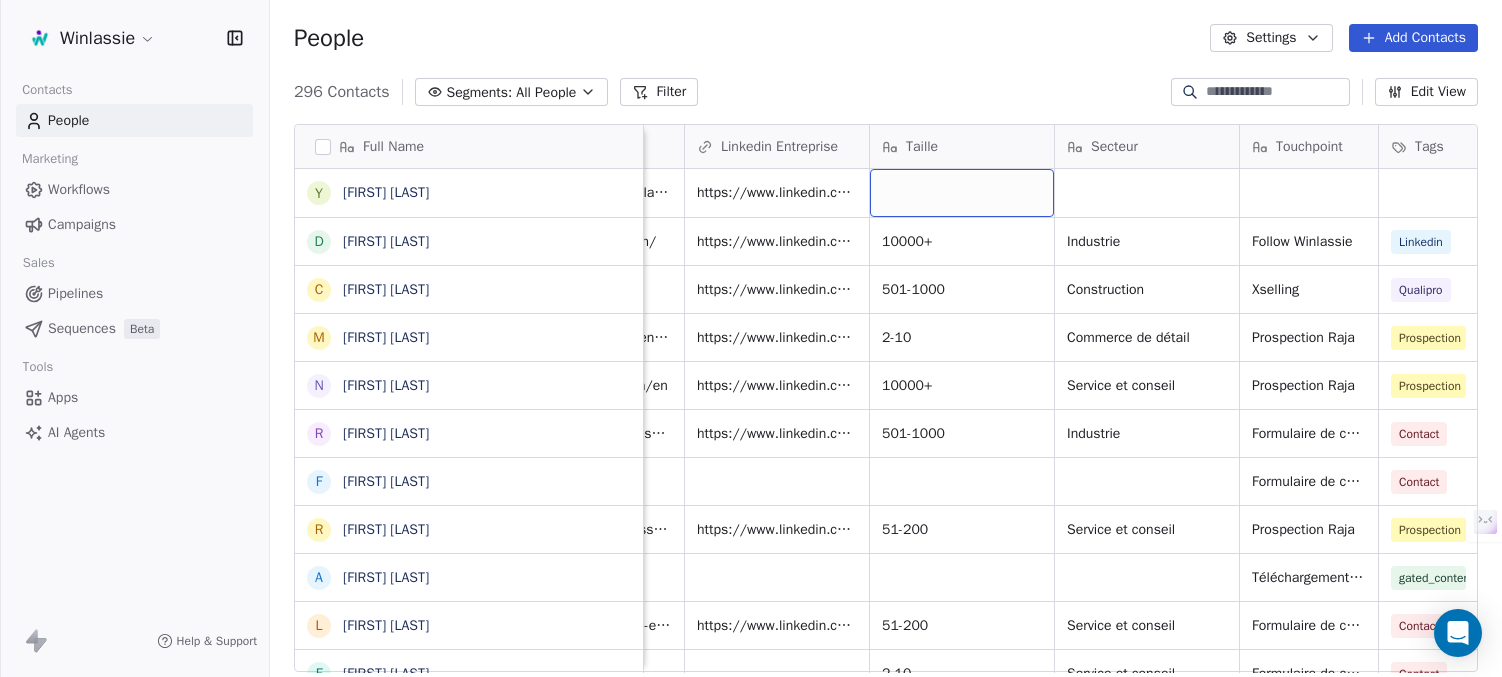 click at bounding box center (962, 193) 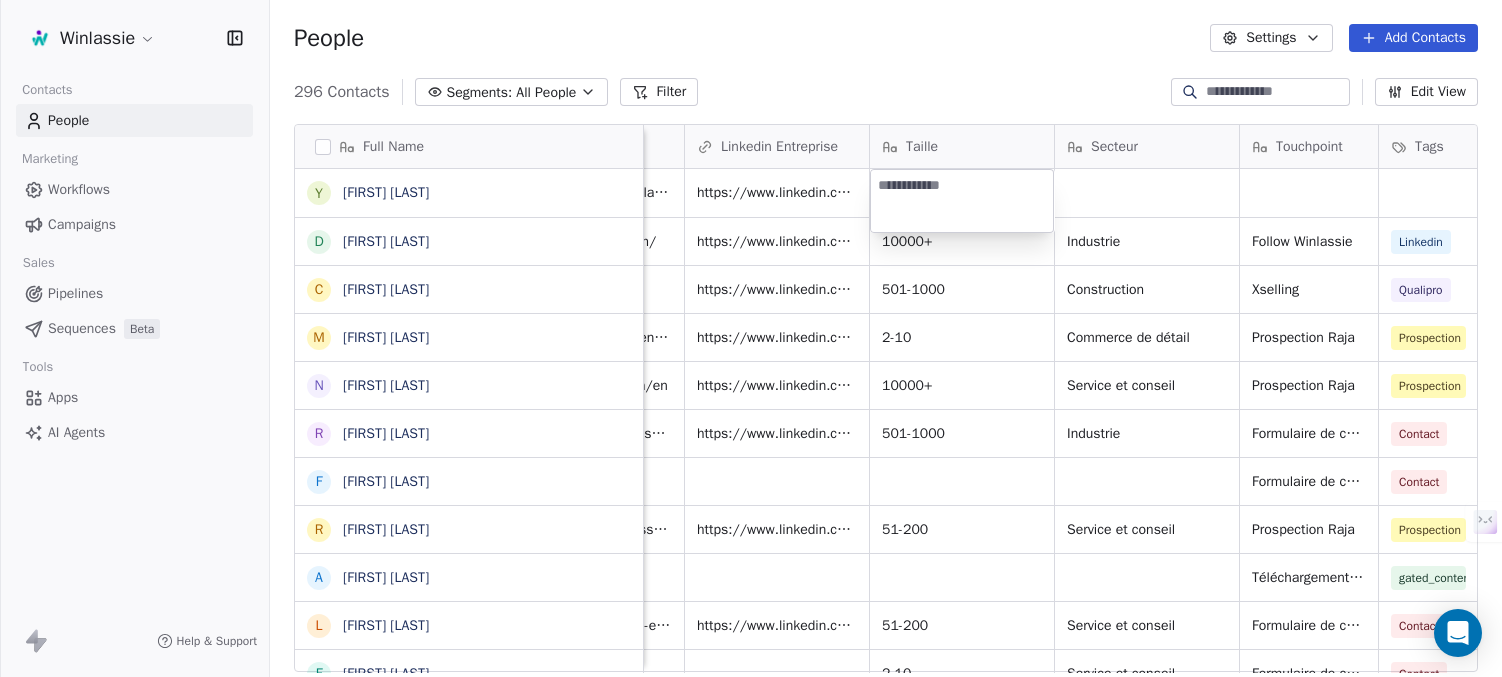 type on "*********" 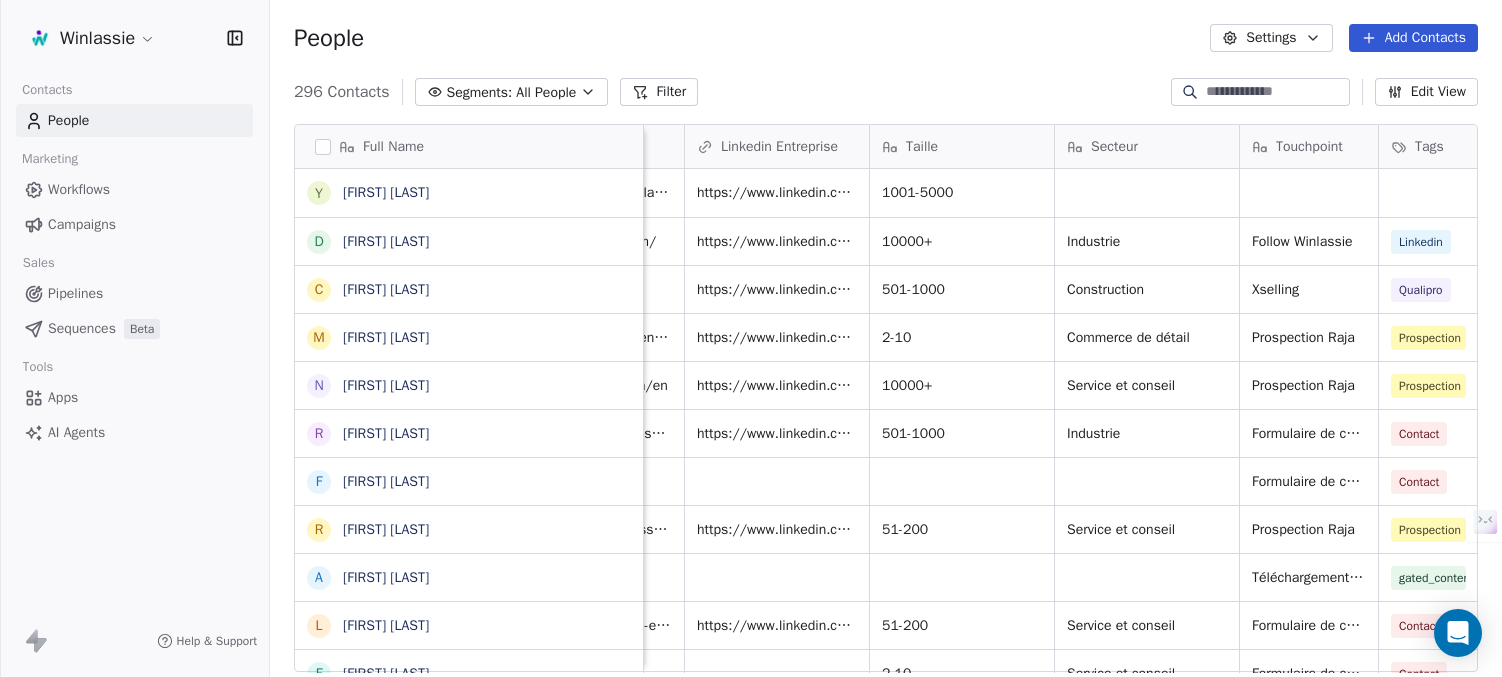 click on "Youssef El Bacha D David Servas C Christophe Vandepoel M Marcella Remy N Nassim Beneddine R Rémi Neveu F Frédéric Oger R Romain Beucher A Audrey Seka L Lucile Martin F Fabien Guigues L Ludovic Macces M Martin Latimier M Marine Perrin G Goulven Fournier L Ludovic Aubrey M Matthias Kervella S Sacha Boiron L Louis Chavent L Laura Cauquil M Maxcence Levieux F Flavie Charles E Eddy Vailleau K Kristen Verger B Baptiste Le Verge F Flavie Erbeïa S Stéphane Duclocher S Sonia Gasc H Habacuc Faliala Kiza V Virgine Albaret F Franck Breard First Name Last Name Gender Phone Number Email Email Verification Status LinkedIn Job Title Hiérarchie Youssef El Bacha Male Pending David Servas Male david.servas@saica.com Valid [LINK]" at bounding box center [751, 413] 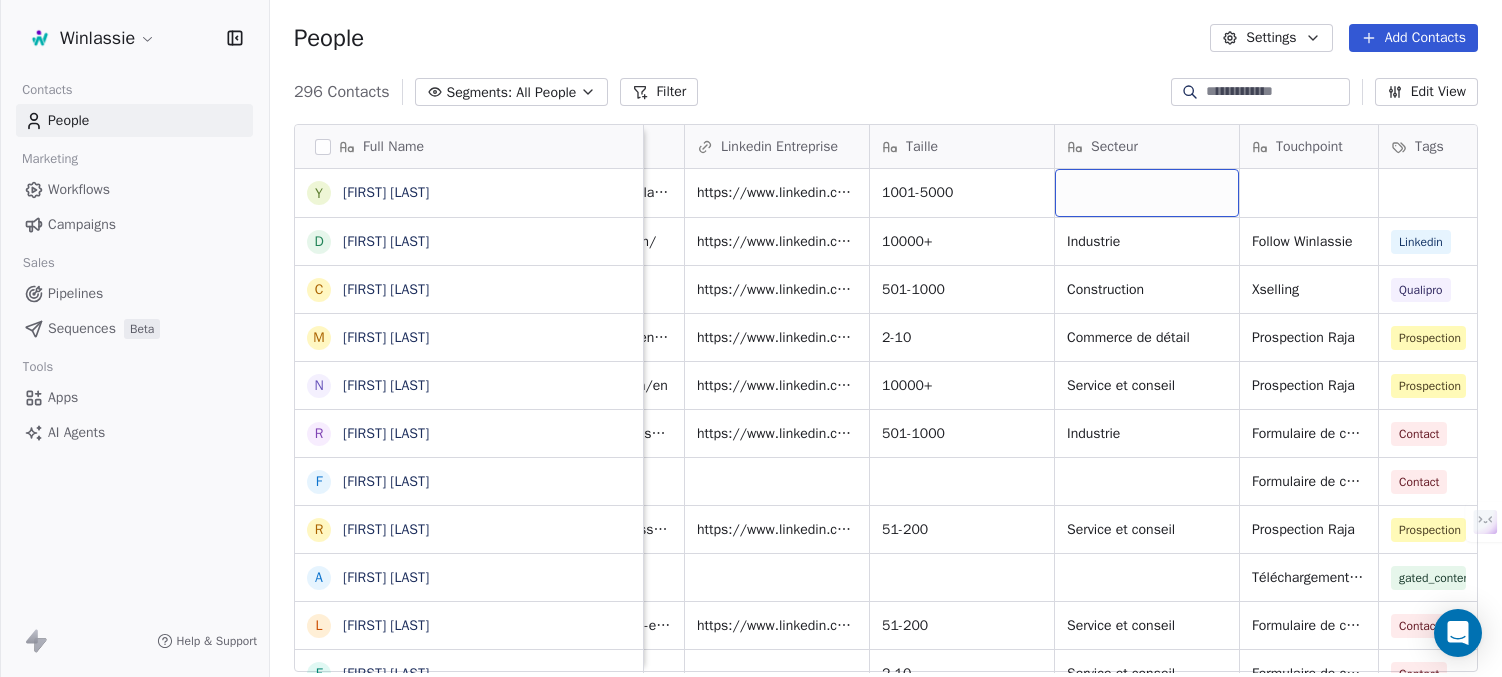 click at bounding box center [1147, 193] 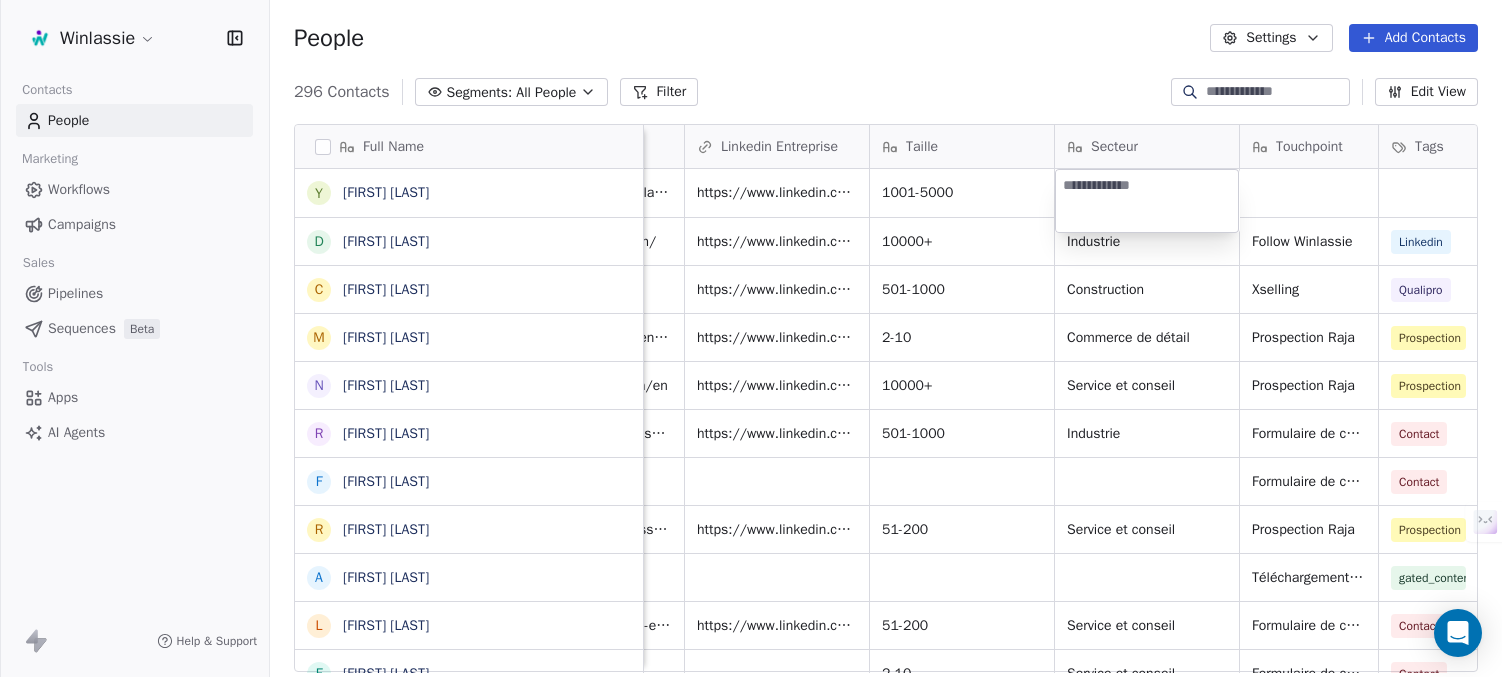 type on "**********" 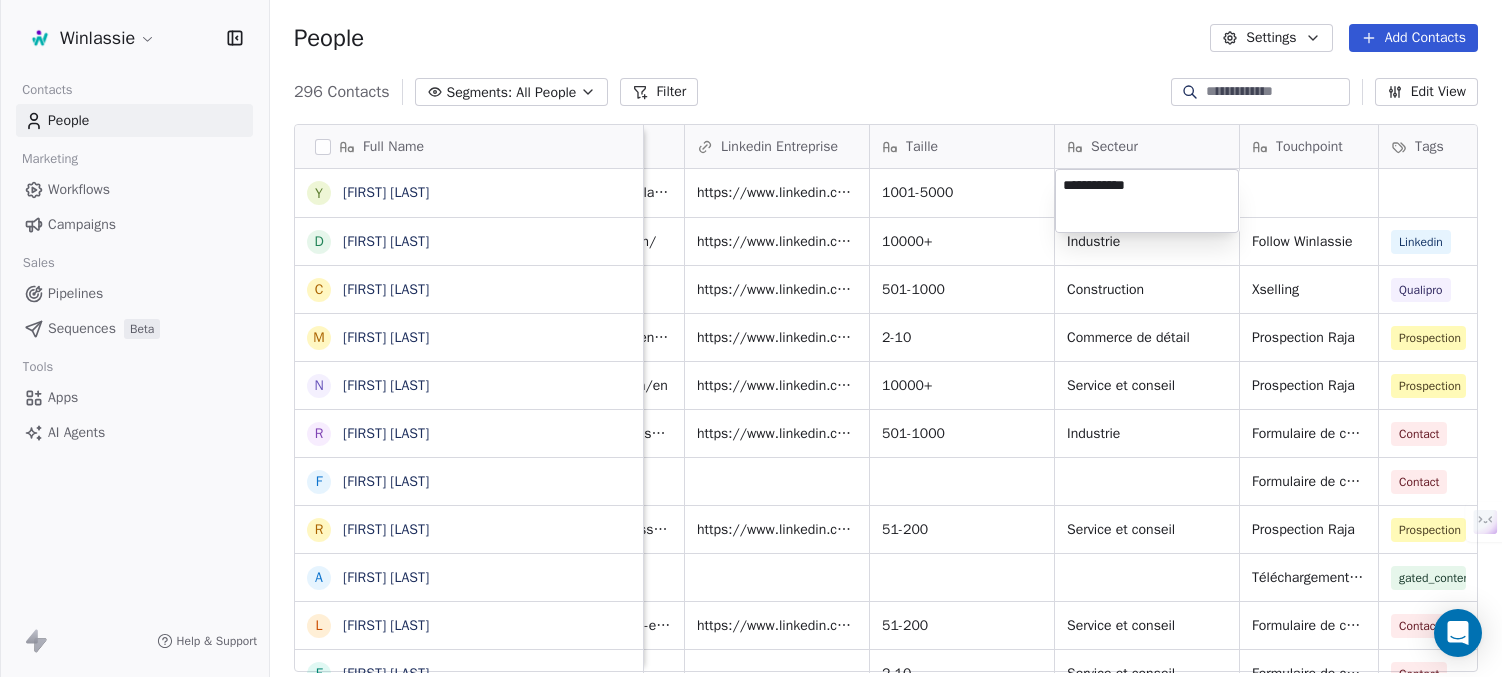 click on "Winlassie Contacts People Marketing Workflows Campaigns Sales Pipelines Sequences Beta Tools Apps AI Agents Help & Support People Settings  Add Contacts 296 Contacts Segments: All People Filter  Edit View Tag Add to Sequence Export Full Name Y [FIRST] [LAST] D [FIRST] [LAST] C [FIRST] [LAST] M [FIRST] [LAST] N [FIRST] [LAST] R [FIRST] [LAST] F [FIRST] [LAST] R [FIRST] [LAST] A [FIRST] [LAST] L [FIRST] [LAST] F [FIRST] [LAST] L [FIRST] [LAST] M [FIRST] [LAST] M [FIRST] [LAST] G [FIRST] [LAST] L [FIRST] [LAST] M [FIRST] [LAST] S [FIRST] [LAST] L [FIRST] [LAST] L [FIRST] [LAST] M [FIRST] [LAST] F [FIRST] [LAST] E [FIRST] [LAST] K [FIRST] [LAST] B [FIRST] [LAST] F [FIRST] [LAST] S [FIRST] [LAST] S [FIRST] [LAST] H [FIRST] [LAST] V [FIRST] [LAST] F [FIRST] [LAST] Job Title Hiérarchie Entreprise Website Linkedin Entreprise Taille Secteur Touchpoint Tags Etat contact Commercial Process Opp   Head of Quality and EEHS Directeur Cema Bois de l'Atlas https://www.cema-atlas.com/fr/accueil 1001-5000   Lead" at bounding box center (751, 413) 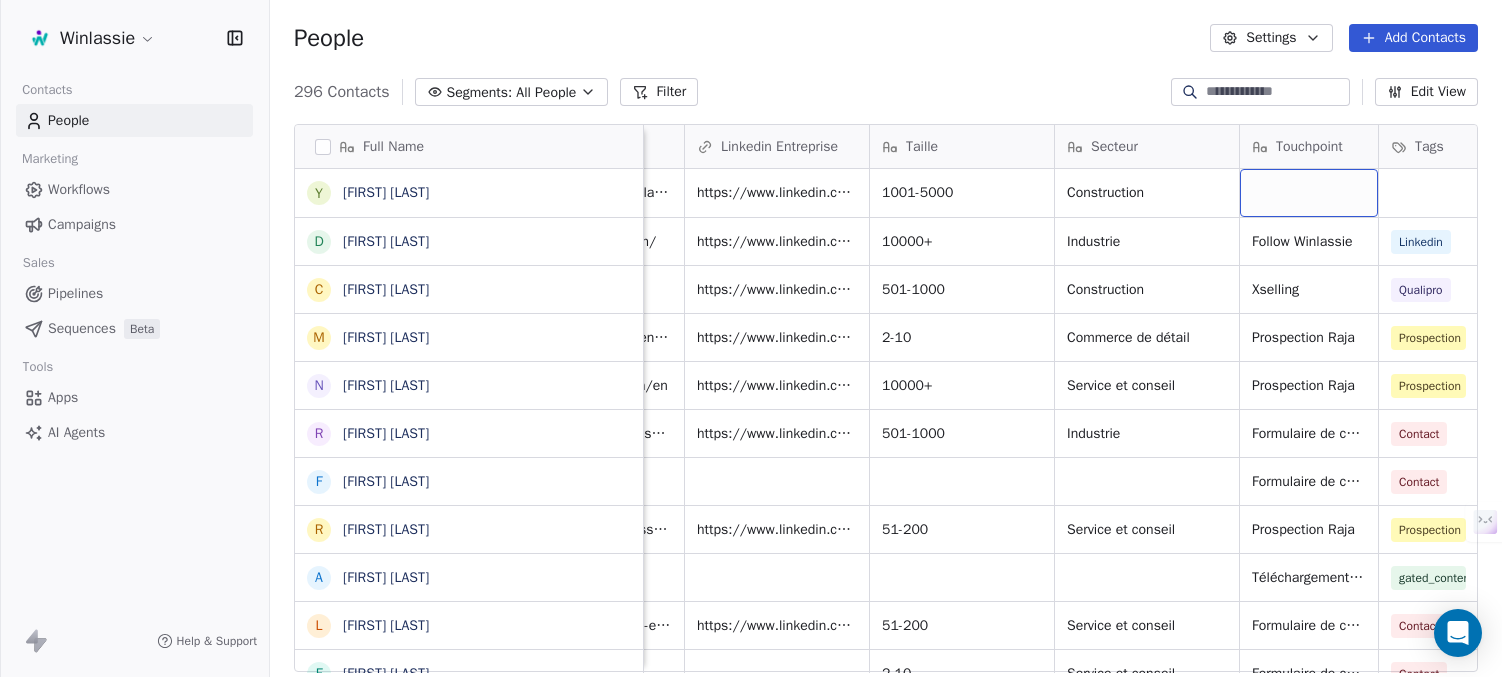 click at bounding box center (1309, 193) 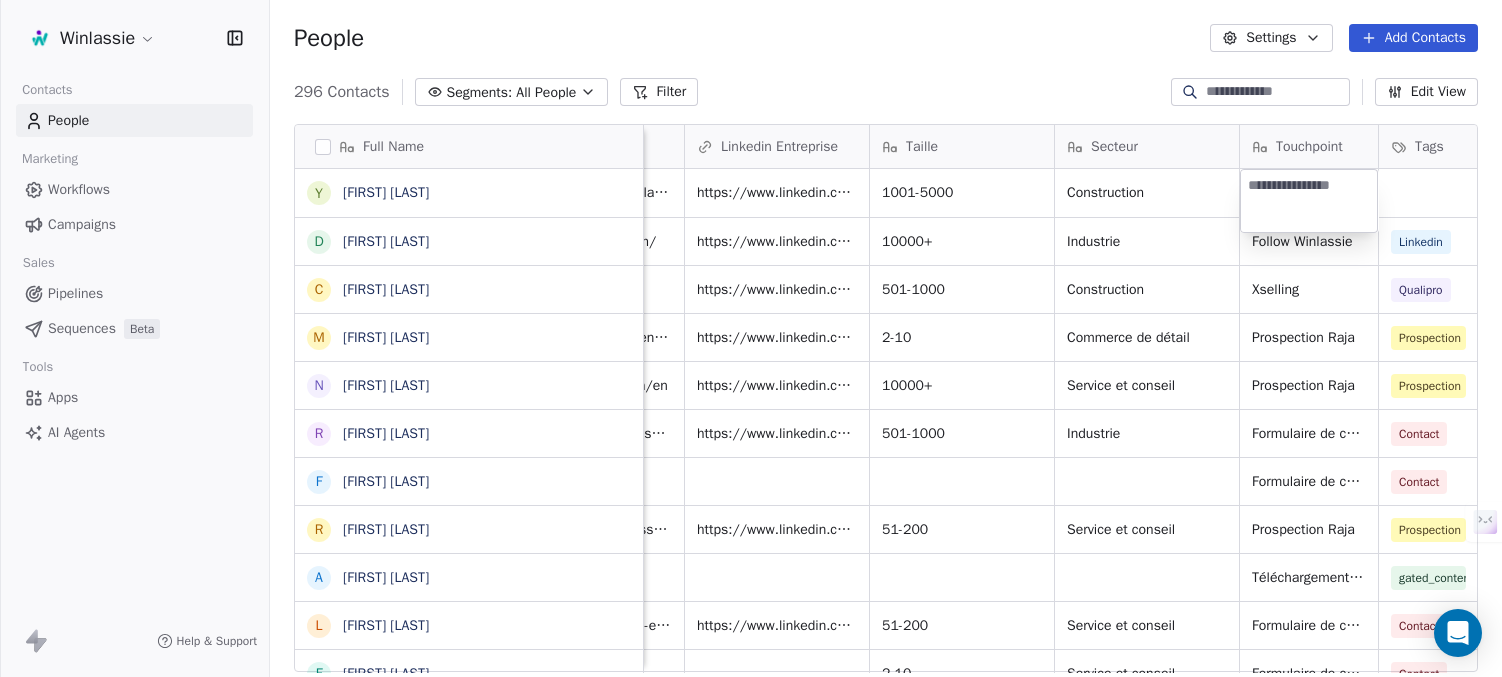 type on "**********" 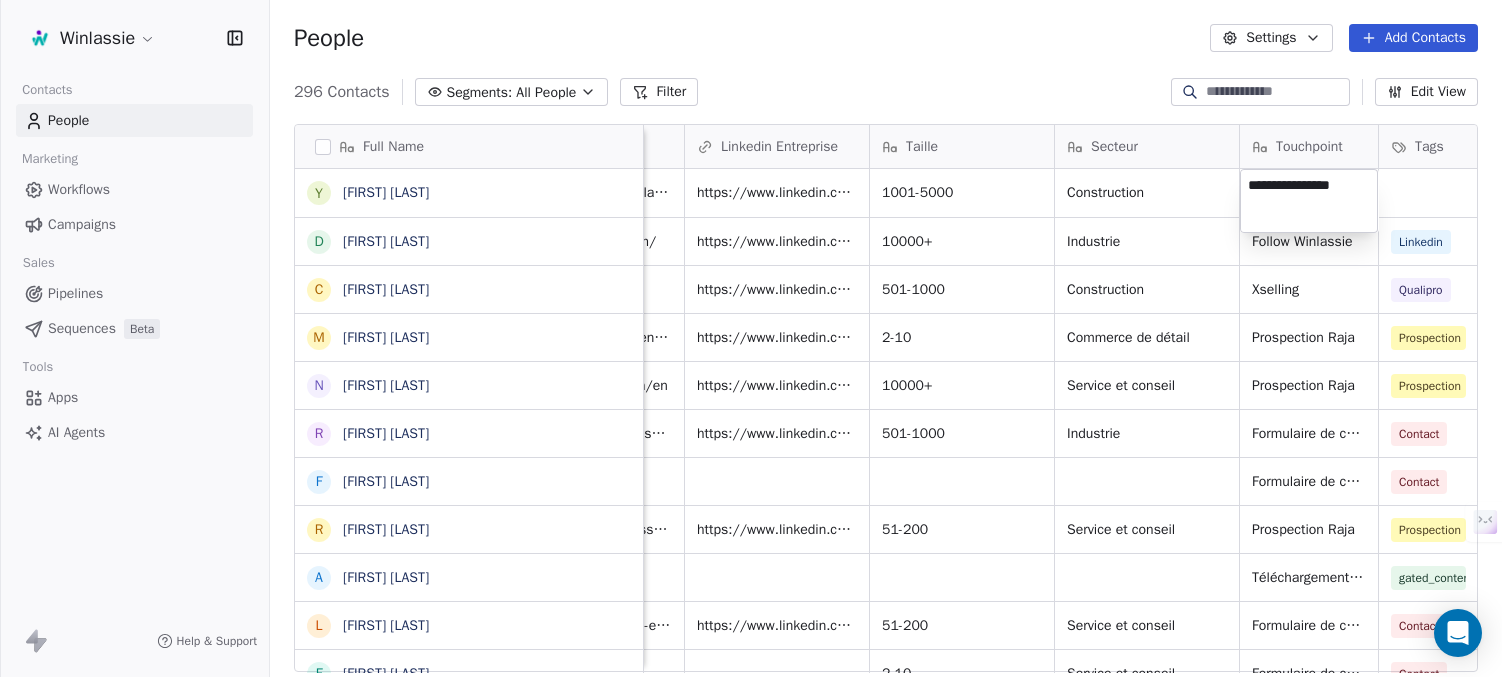 click on "Winlassie Contacts People Marketing Workflows Campaigns Sales Pipelines Sequences Beta Tools Apps AI Agents Help & Support People Settings  Add Contacts 296 Contacts Segments: All People Filter  Edit View Tag Add to Sequence Export Full Name Y [FIRST] [LAST] D [FIRST] [LAST] C [FIRST] [LAST] M [FIRST] [LAST] N [FIRST] [LAST] R [FIRST] [LAST] F [FIRST] [LAST] R [FIRST] [LAST] A [FIRST] [LAST] L [FIRST] [LAST] F [FIRST] [LAST] L [FIRST] [LAST] M [FIRST] [LAST] M [FIRST] [LAST] G [FIRST] [LAST] L [FIRST] [LAST] M [FIRST] [LAST] S [FIRST] [LAST] L [FIRST] [LAST] L [FIRST] [LAST] M [FIRST] [LAST] F [FIRST] [LAST] E [FIRST] [LAST] K [FIRST] [LAST] B [FIRST] [LAST] F [FIRST] [LAST] S [FIRST] [LAST] S [FIRST] [LAST] H [FIRST] [LAST] V [FIRST] [LAST] F [FIRST] [LAST] Job Title Hiérarchie Entreprise Website Linkedin Entreprise Taille Secteur Touchpoint Tags Etat contact Commercial Process Opp   Head of Quality and EEHS Directeur Cema Bois de l'Atlas https://www.cema-atlas.com/fr/accueil 1001-5000   Lead" at bounding box center (751, 413) 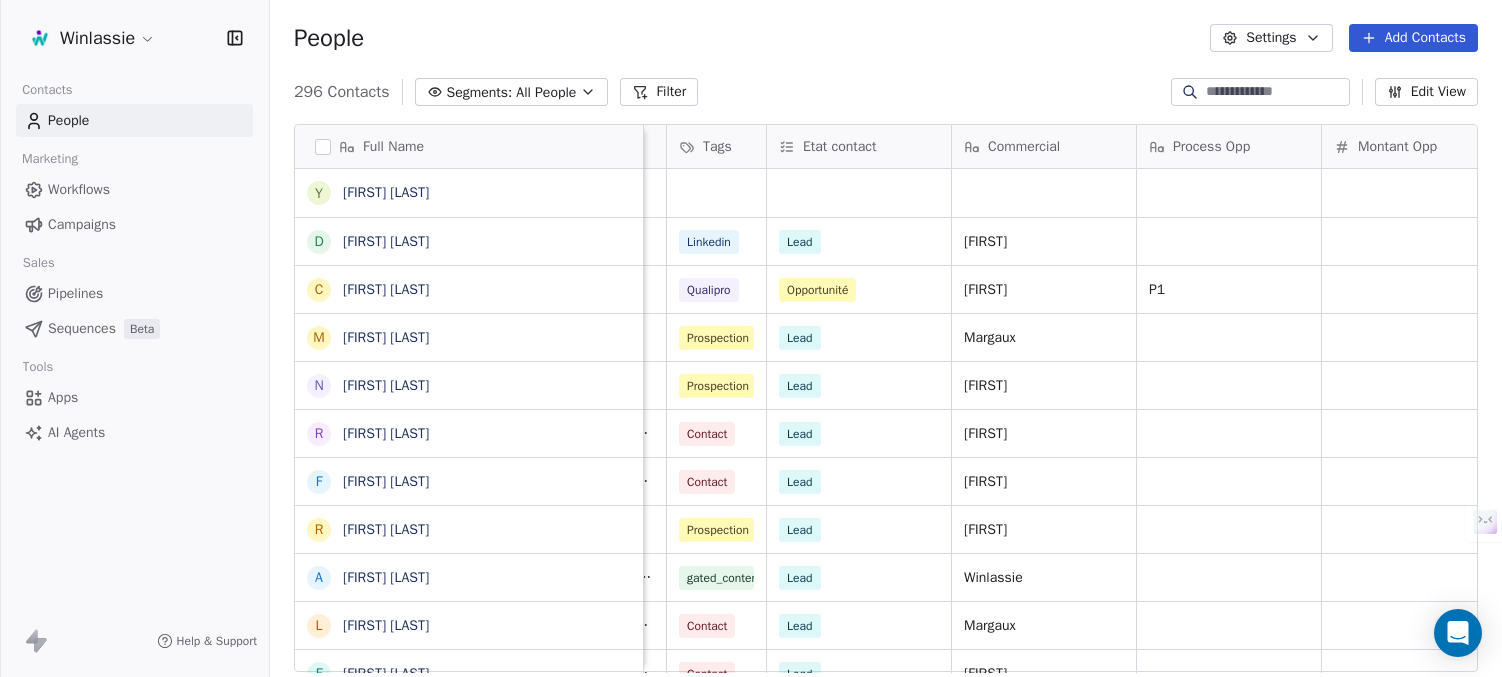 scroll, scrollTop: 0, scrollLeft: 2453, axis: horizontal 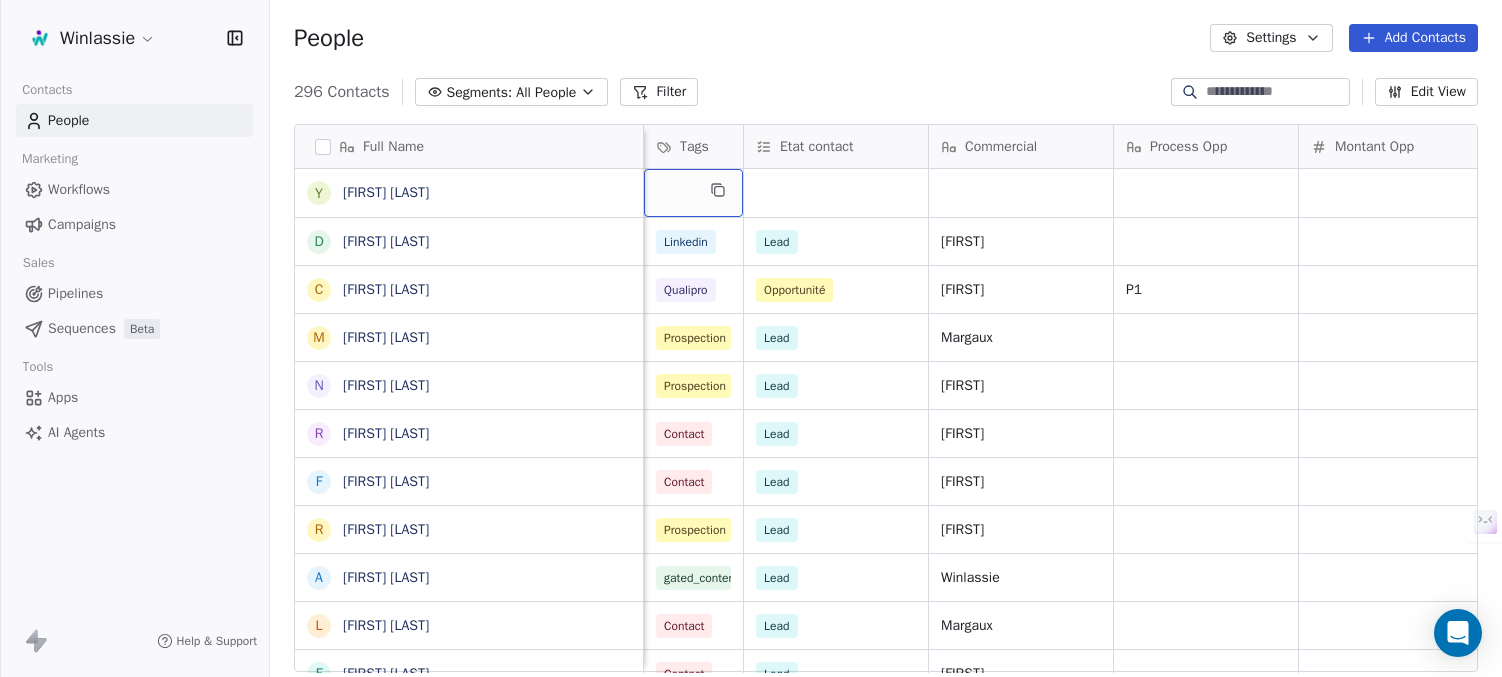 click at bounding box center (693, 193) 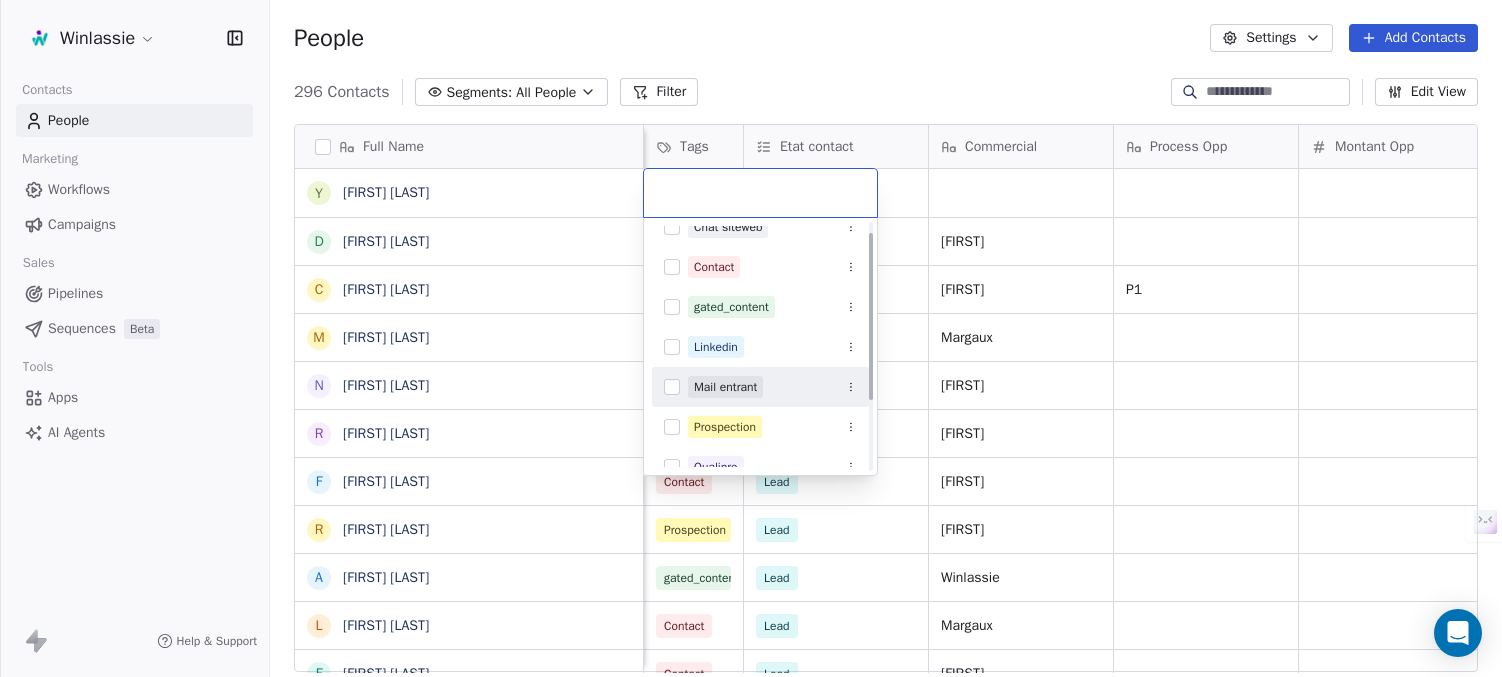 scroll, scrollTop: 100, scrollLeft: 0, axis: vertical 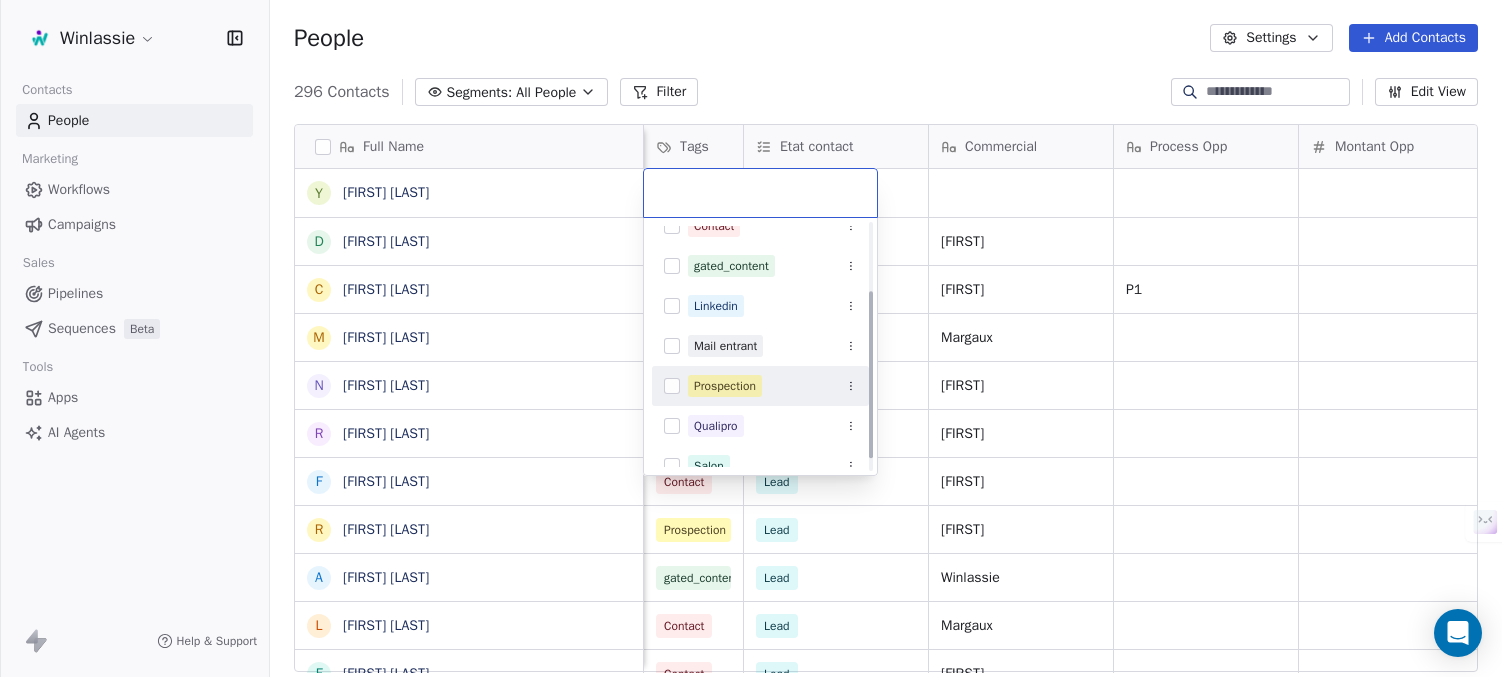 click on "Prospection" at bounding box center [725, 386] 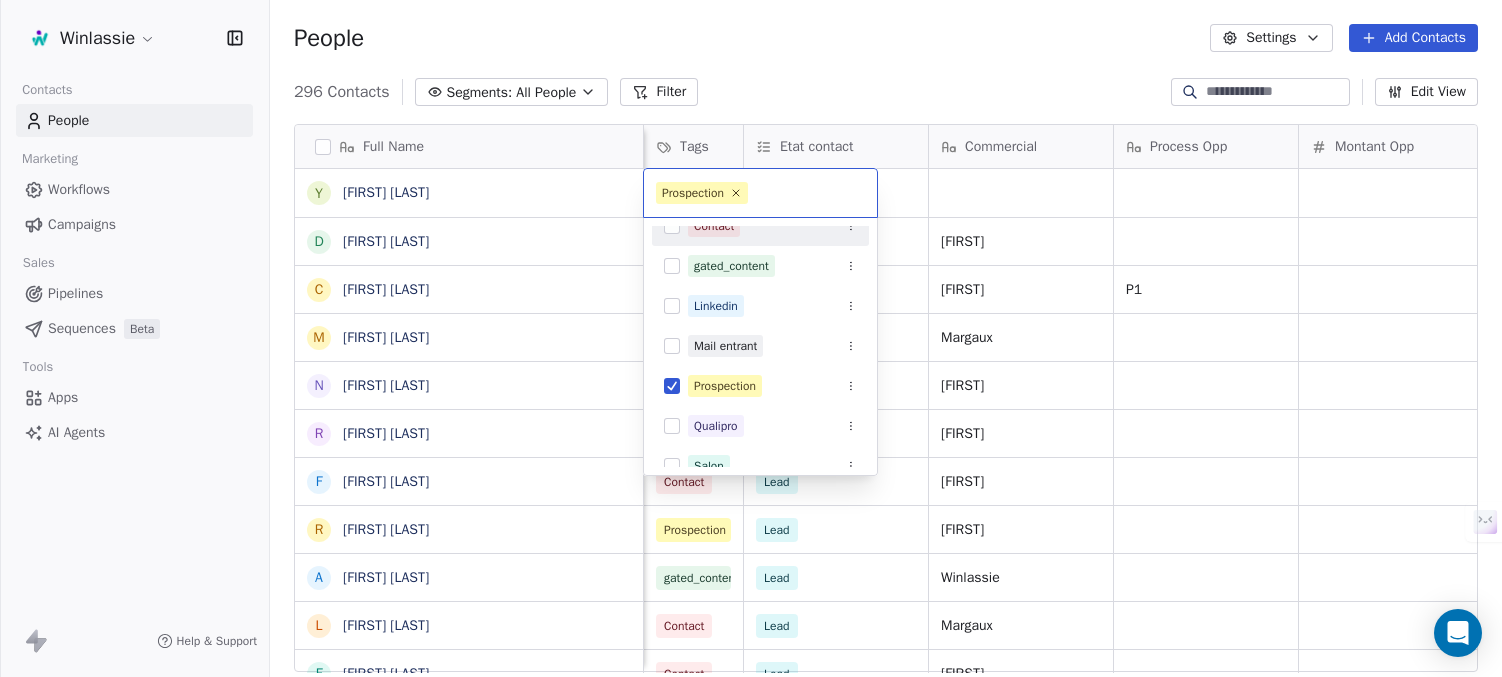 click on "Winlassie Contacts People Marketing Workflows Campaigns Sales Pipelines Sequences Beta Tools Apps AI Agents Help & Support People Settings  Add Contacts 296 Contacts Segments: All People Filter  Edit View Tag Add to Sequence Export Full Name Y [FIRST] [LAST] D [FIRST] [LAST] C [FIRST] [LAST] M [FIRST] [LAST] N [FIRST] [LAST] R [FIRST] [LAST] F [FIRST] [LAST] R [FIRST] [LAST] A [FIRST] [LAST] L [FIRST] [LAST] F [FIRST] [LAST] L [FIRST] [LAST] M [FIRST] [LAST] M [FIRST] [LAST] G [FIRST] [LAST] L [FIRST] [LAST] M [FIRST] [LAST] S [FIRST] [LAST] L [FIRST] [LAST] L [FIRST] [LAST] M [FIRST] [LAST] F [FIRST] [LAST] E [FIRST] [LAST] K [FIRST] [LAST] B [FIRST] [LAST] F [FIRST] [LAST] S [FIRST] [LAST] S [FIRST] [LAST] H [FIRST] [LAST] V [FIRST] [LAST] F [FIRST] [LAST] Taille Secteur Touchpoint Tags Etat contact Commercial Process Opp Montant Opp ARR Created Date CAT   1001-5000 Construction Prospection Raja Prospection 15/07/2025 09:34 AM   10000+ Industrie Follow Winlassie Linkedin Lead Julien 10/07/2025 02:08 PM" at bounding box center (751, 413) 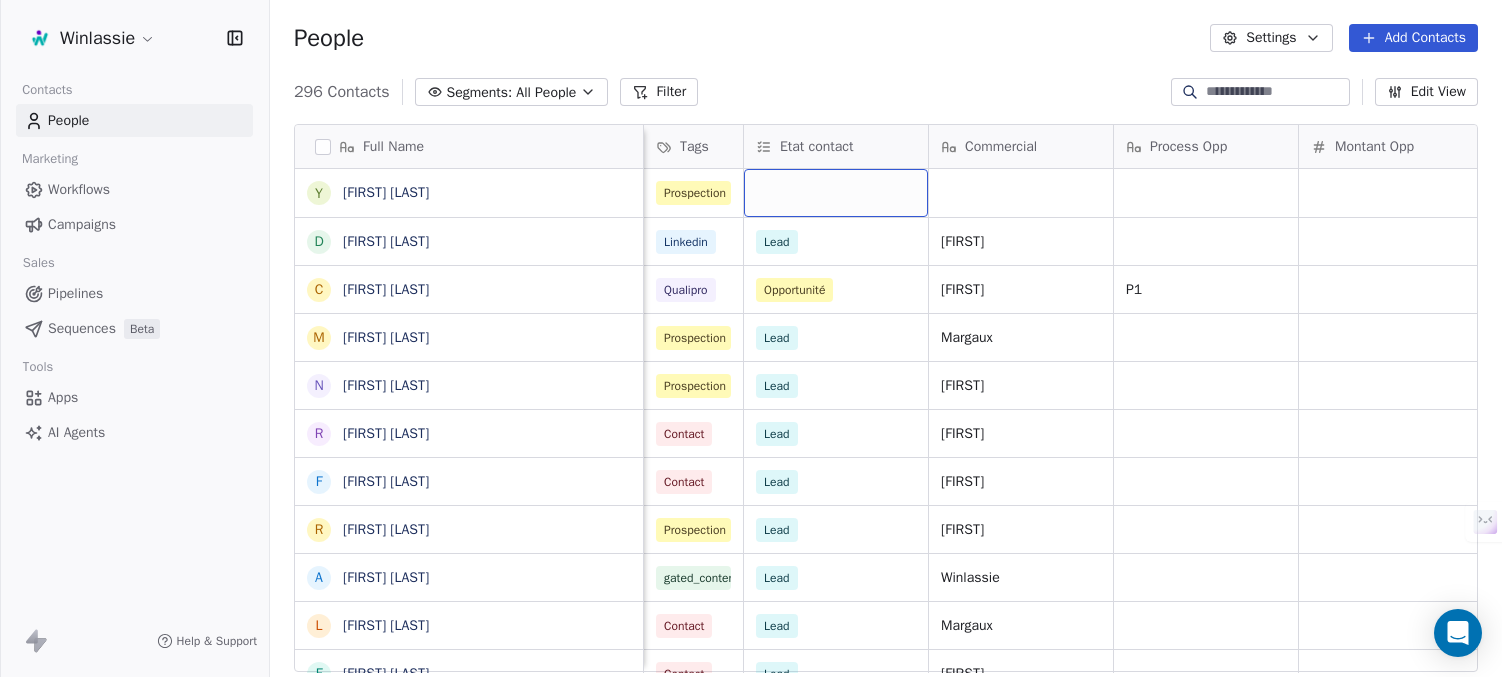 click at bounding box center [836, 193] 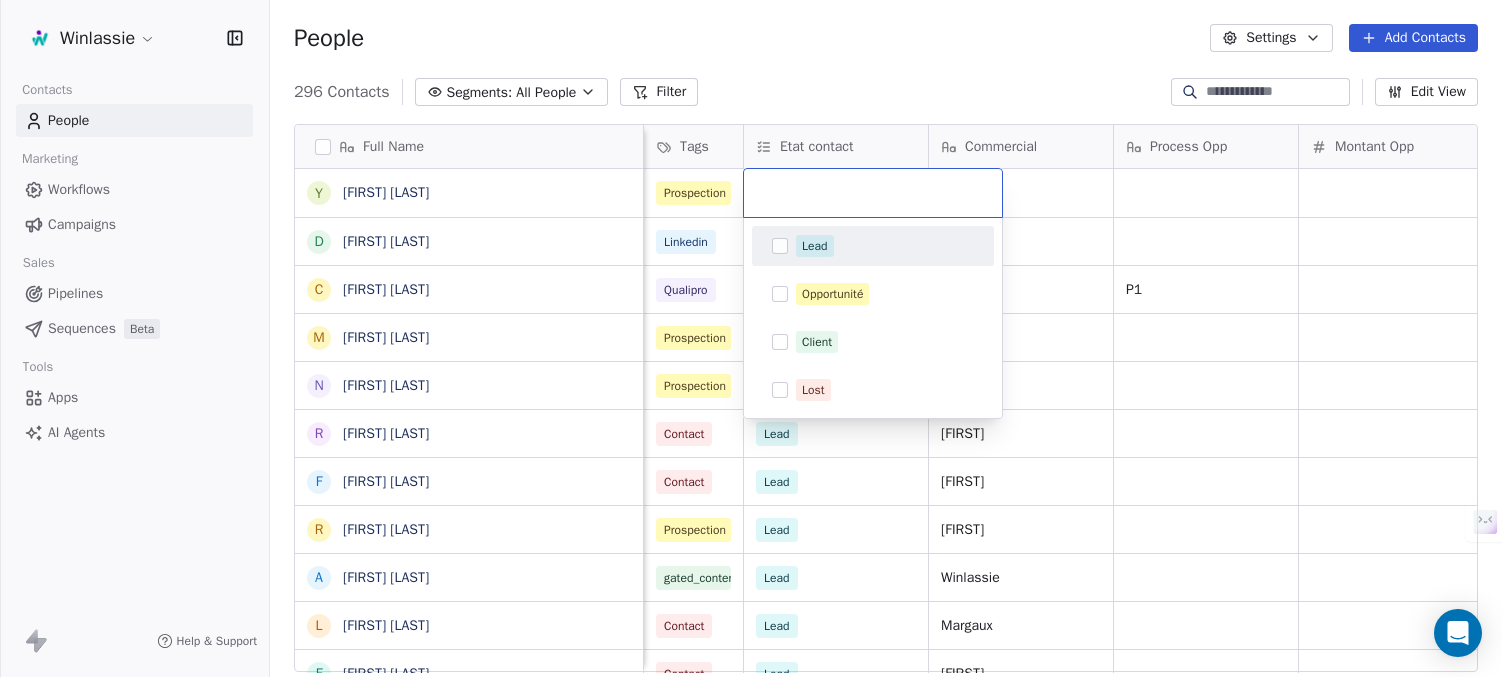click on "Lead" at bounding box center (815, 246) 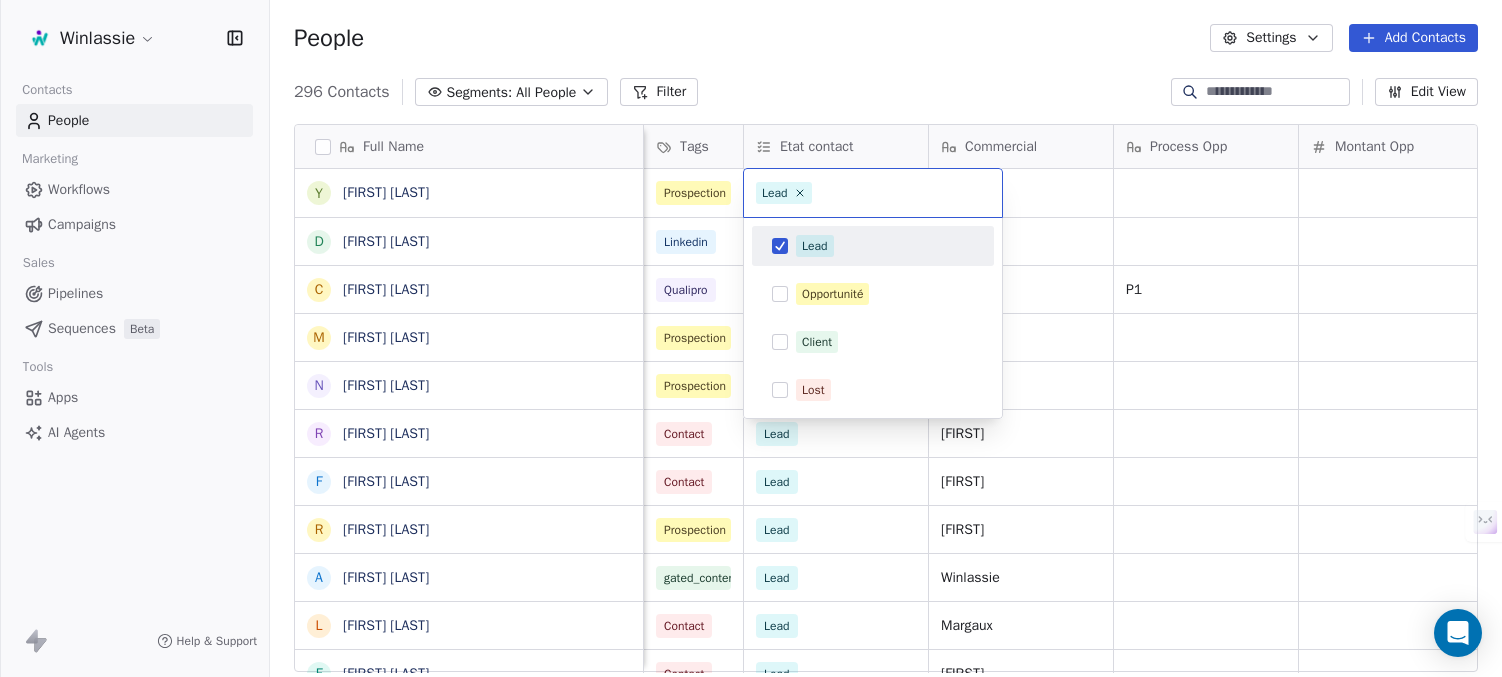 click on "Winlassie Contacts People Marketing Workflows Campaigns Sales Pipelines Sequences Beta Tools Apps AI Agents Help & Support People Settings  Add Contacts 296 Contacts Segments: All People Filter  Edit View Tag Add to Sequence Export Full Name Y [FIRST] [LAST] D [FIRST] [LAST] C [FIRST] [LAST] M [FIRST] [LAST] N [FIRST] [LAST] R [FIRST] [LAST] F [FIRST] [LAST] R [FIRST] [LAST] A [FIRST] [LAST] L [FIRST] [LAST] F [FIRST] [LAST] L [FIRST] [LAST] M [FIRST] [LAST] M [FIRST] [LAST] G [FIRST] [LAST] L [FIRST] [LAST] M [FIRST] [LAST] S [FIRST] [LAST] L [FIRST] [LAST] L [FIRST] [LAST] M [FIRST] [LAST] E [FIRST] [LAST] K [FIRST] [LAST] B [FIRST] [LAST] F [FIRST] [LAST] S [FIRST] [LAST] S [FIRST] [LAST] V [FIRST] [LAST] H [FIRST] [LAST] A [FIRST] [LAST] Taille Secteur Touchpoint Tags Etat contact Commercial Process Opp Montant Opp ARR Created Date CAT   1001-5000 Construction Prospection Raja Prospection 15/07/2025 09:34 AM   10000+ Industrie Follow Winlassie Linkedin Lead" at bounding box center (751, 413) 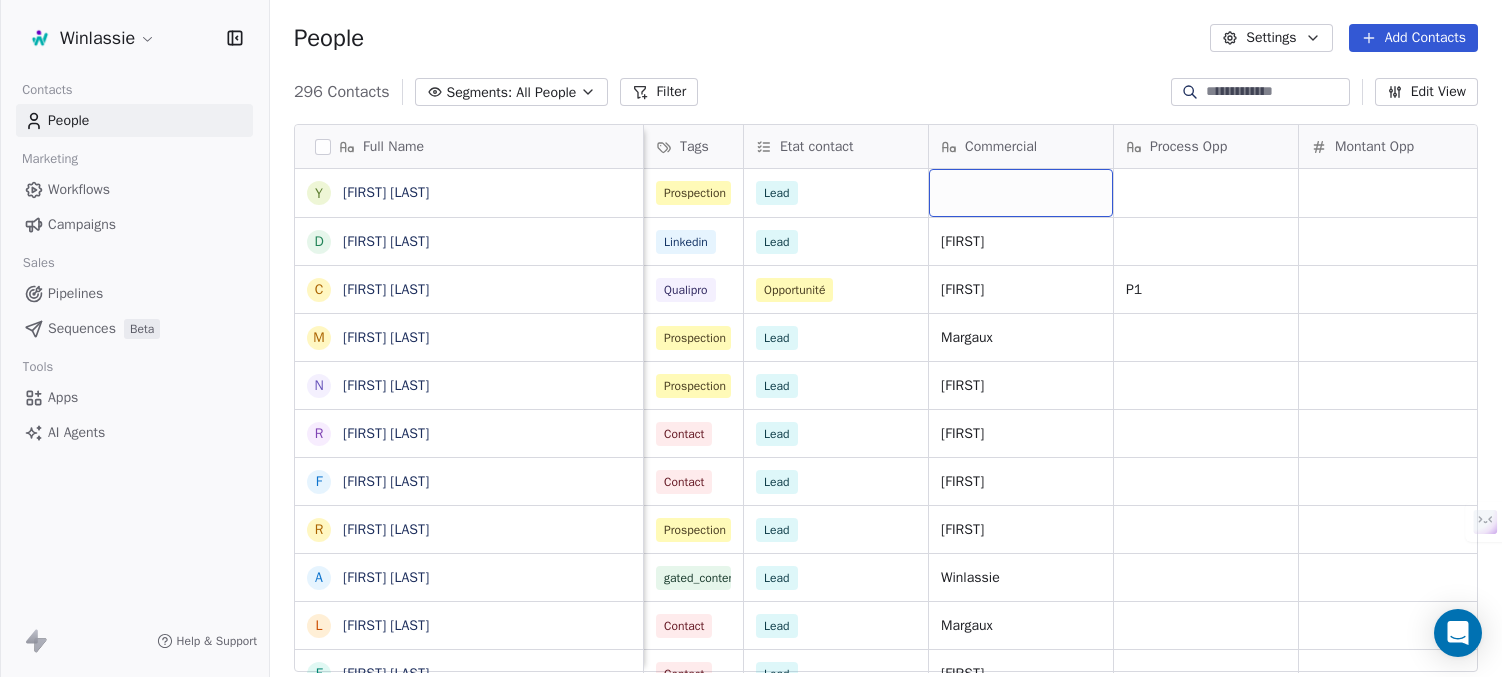 click at bounding box center (1021, 193) 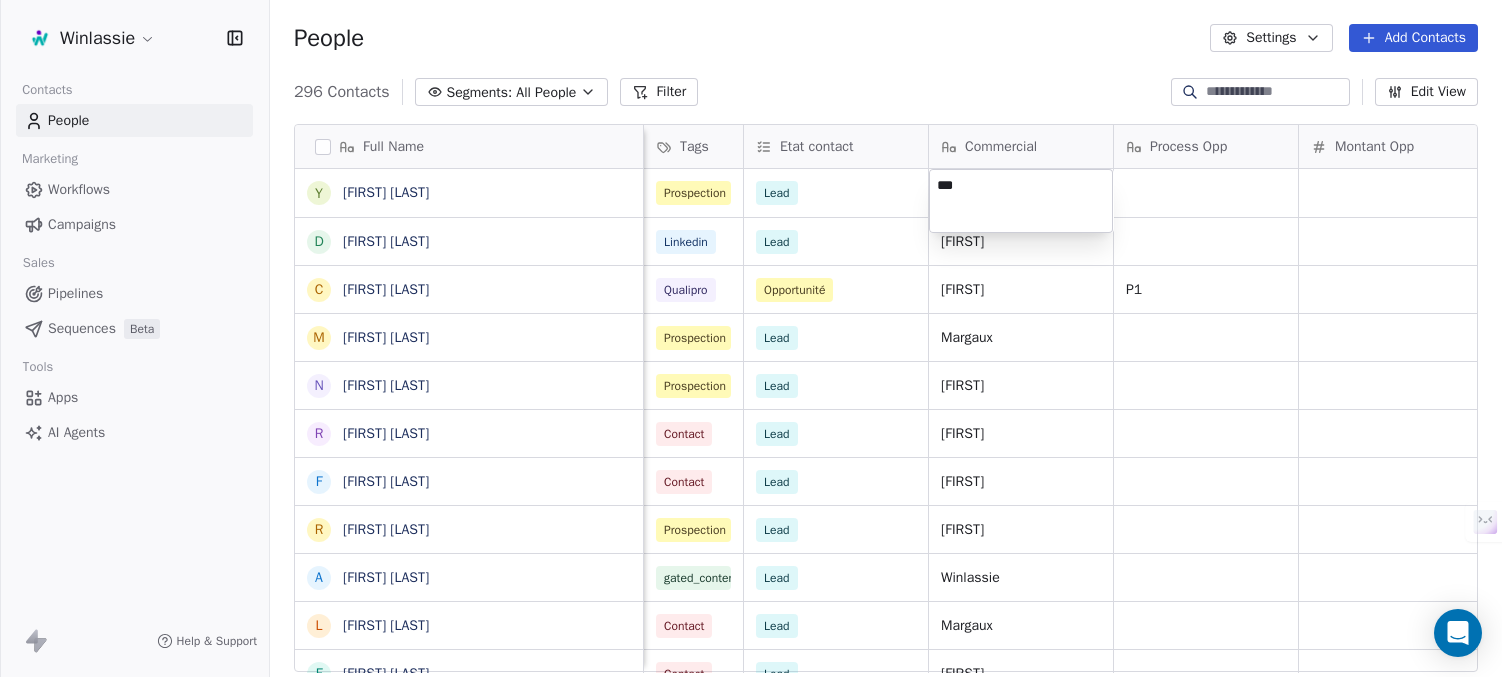 type on "****" 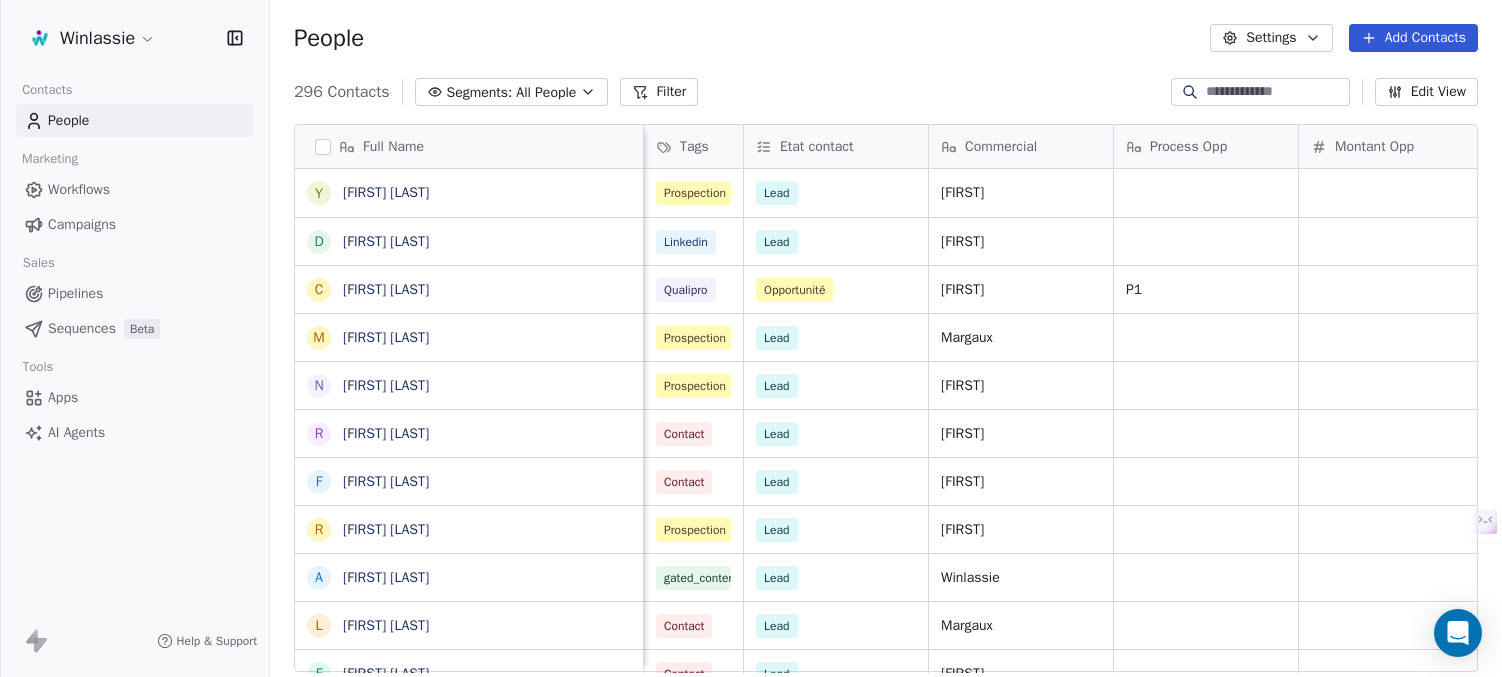 click on "People Settings  Add Contacts" at bounding box center (886, 38) 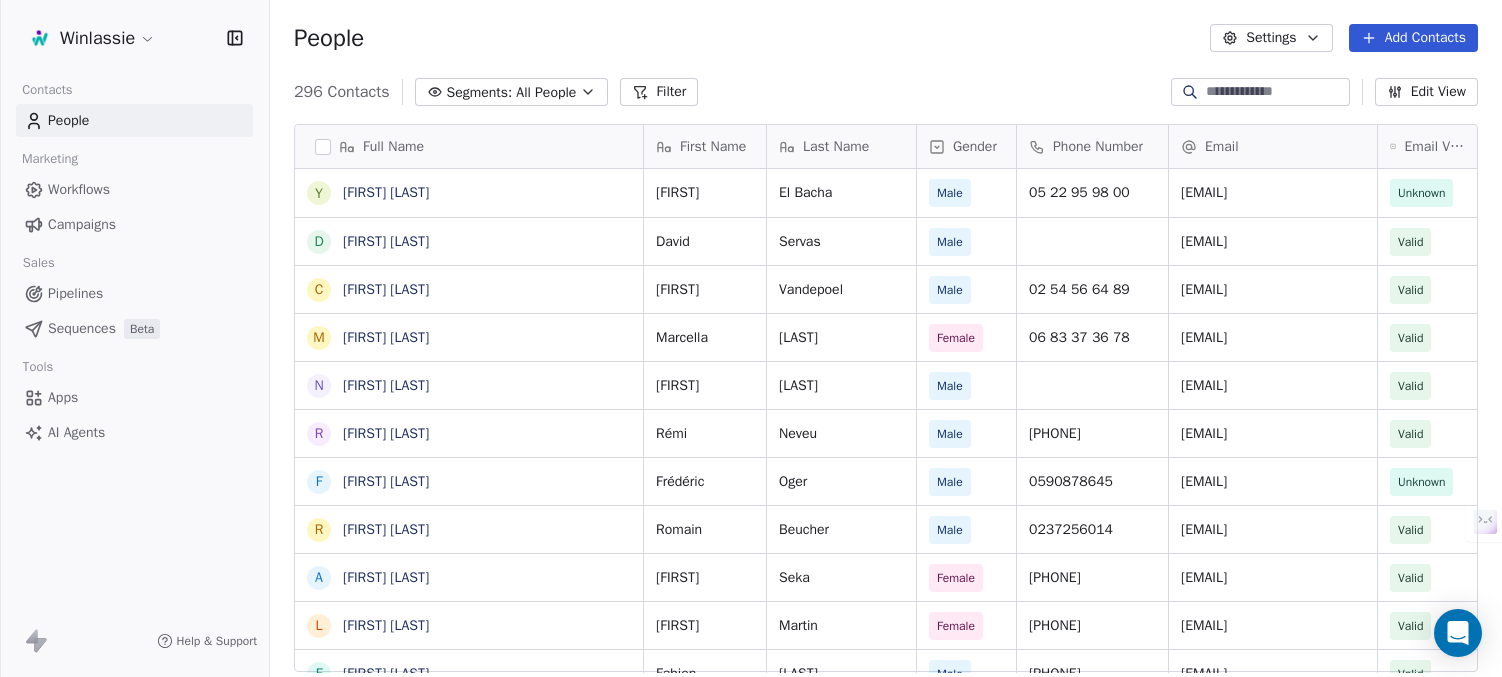 click on "People Settings  Add Contacts" at bounding box center (886, 38) 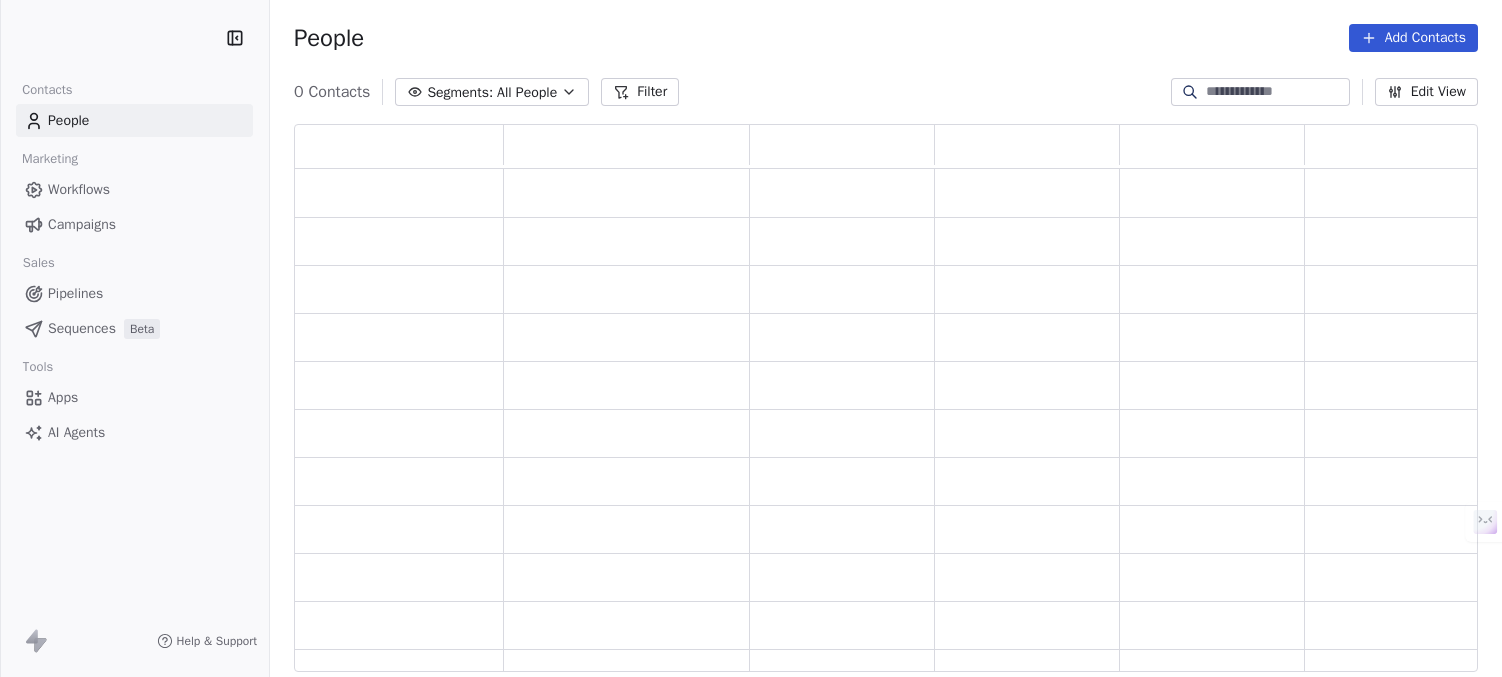 scroll, scrollTop: 0, scrollLeft: 0, axis: both 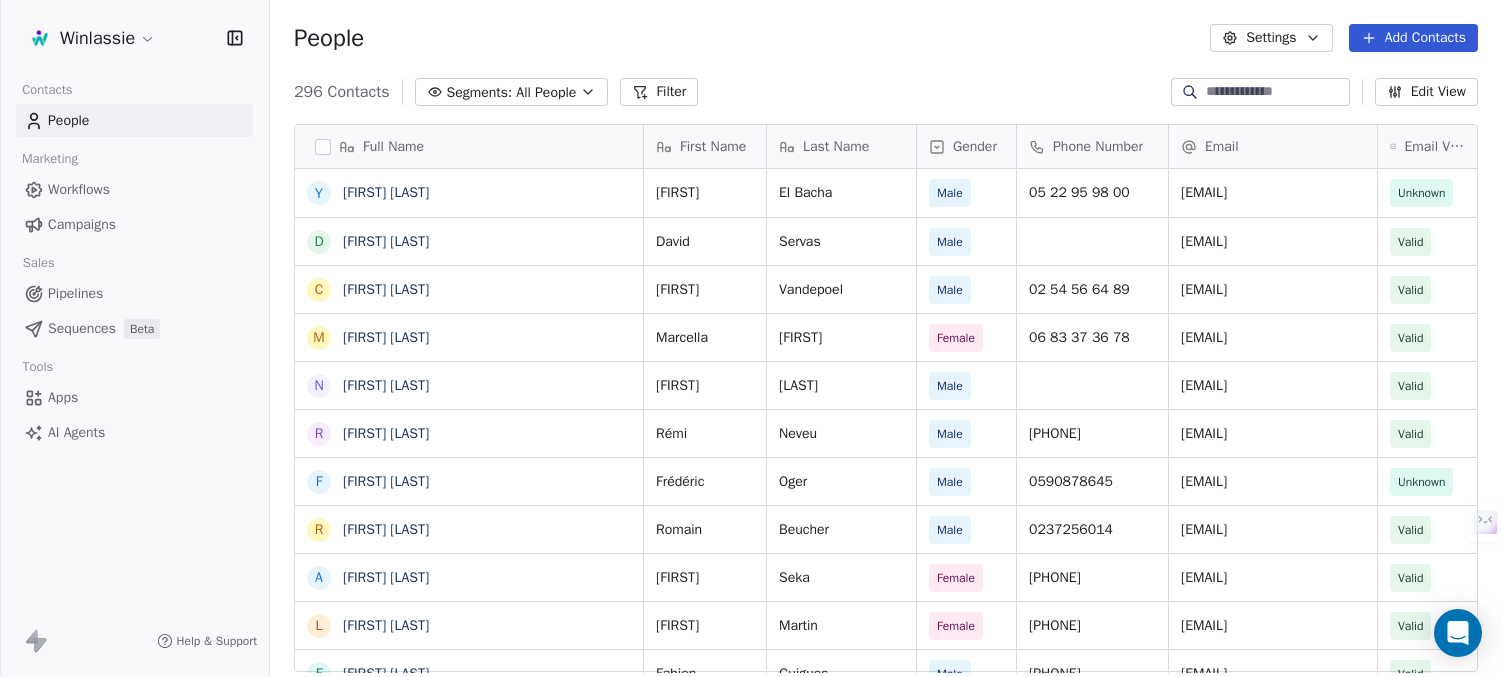 click on "People Settings  Add Contacts" at bounding box center (886, 38) 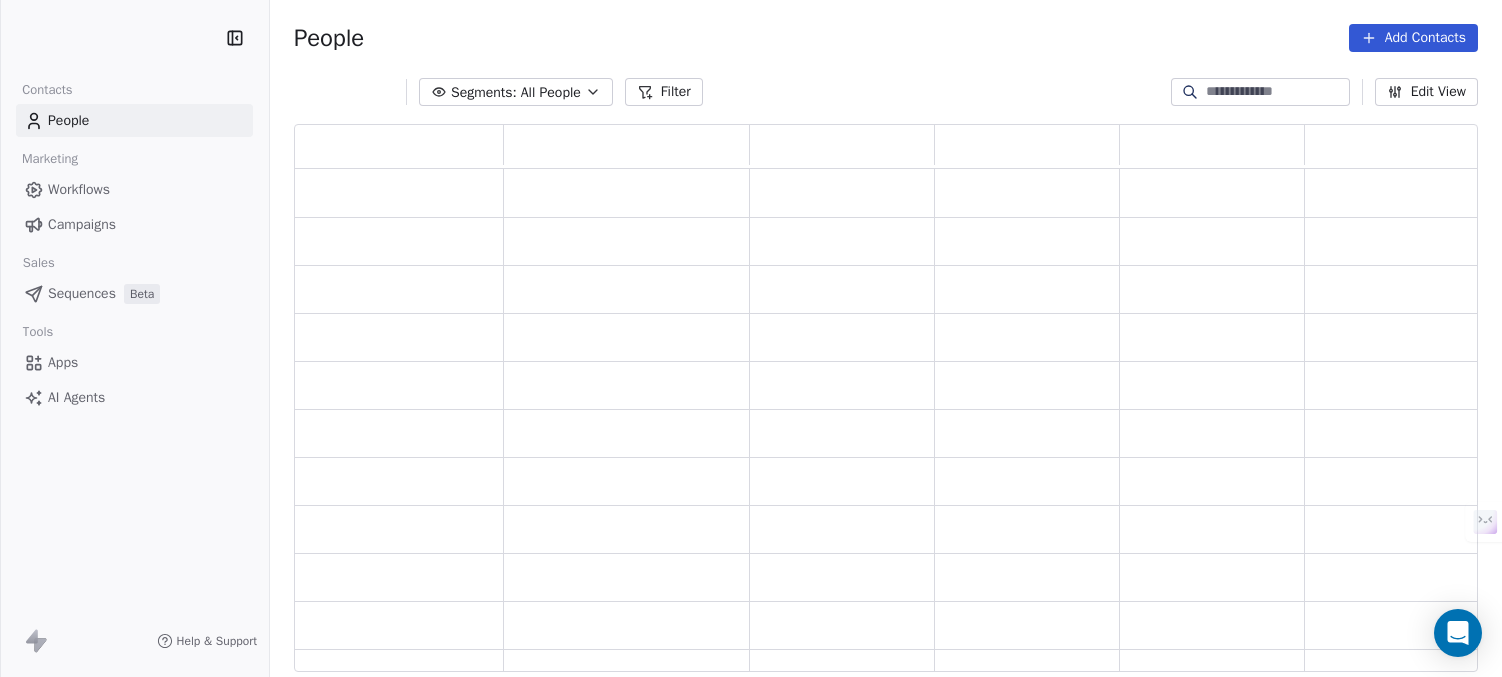 scroll, scrollTop: 0, scrollLeft: 0, axis: both 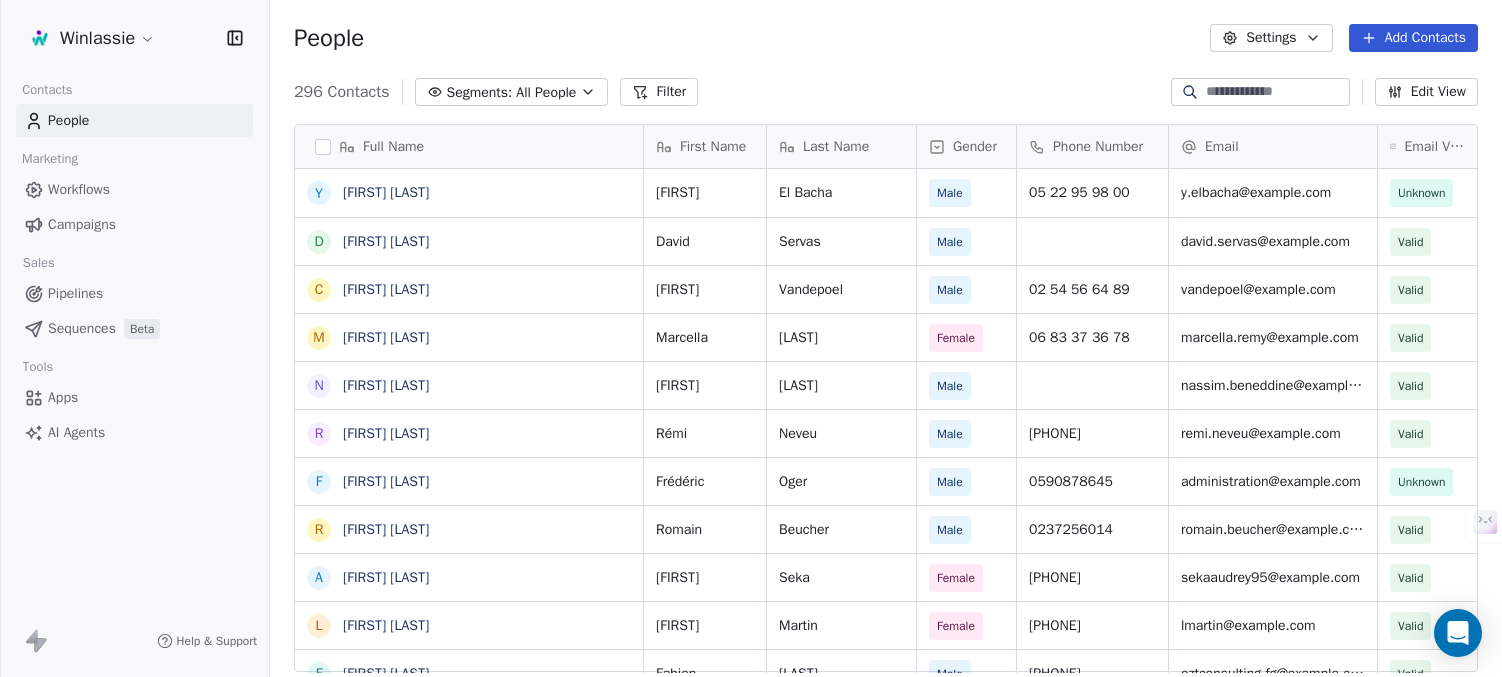 click on "Campaigns" at bounding box center [82, 224] 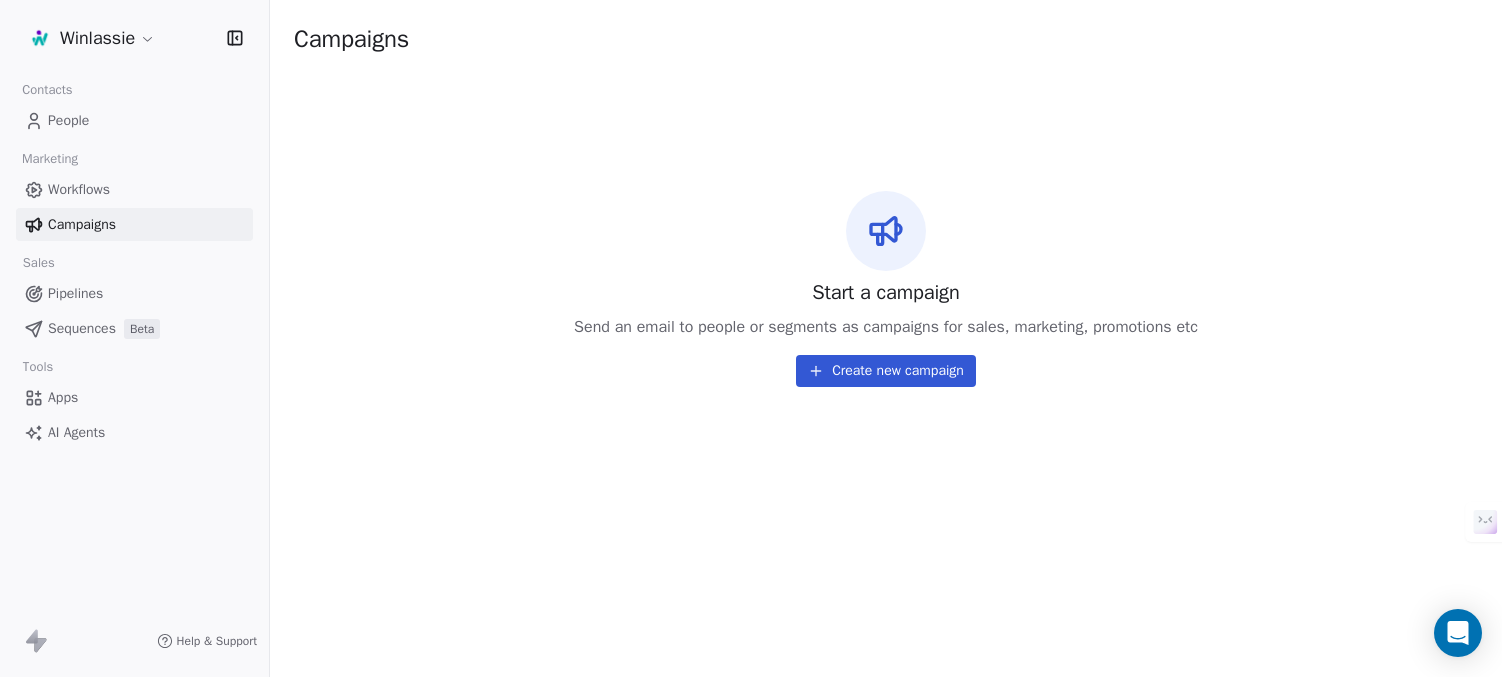 click on "Create new campaign" at bounding box center (886, 371) 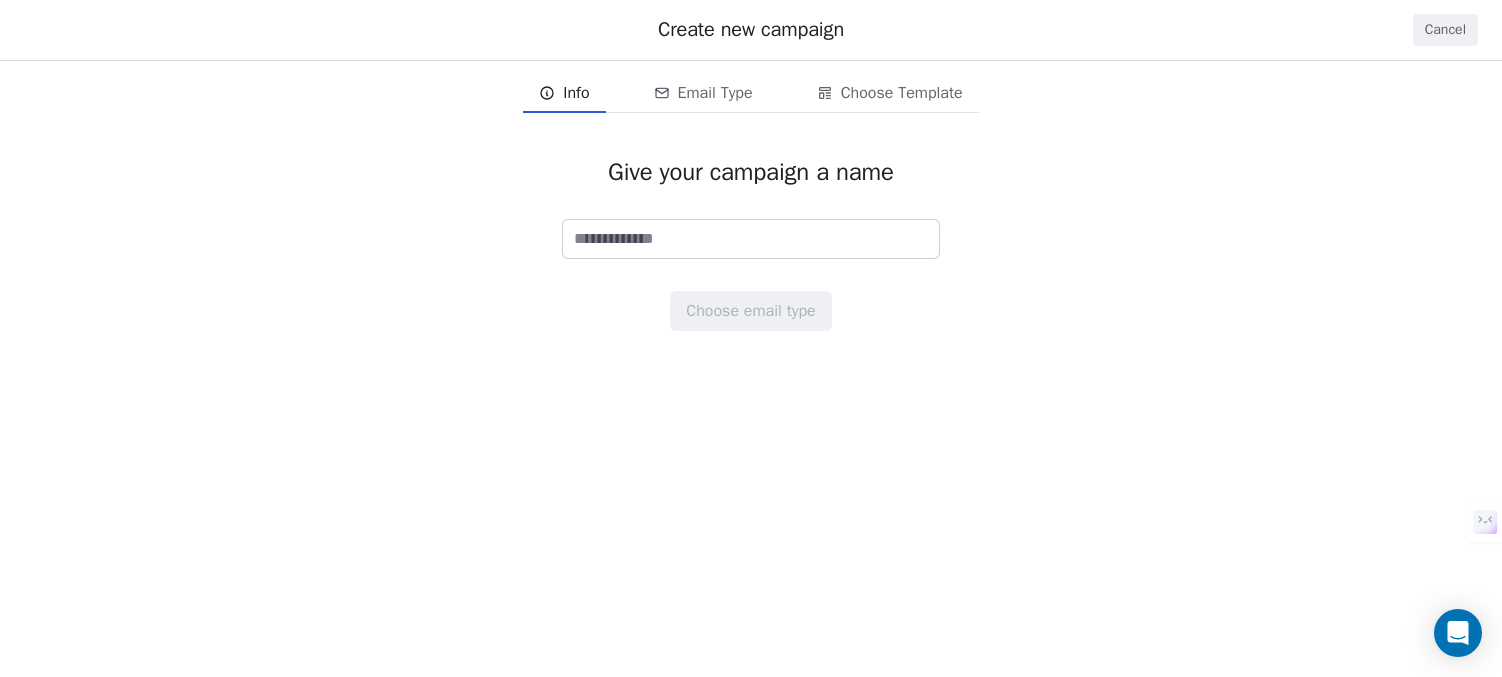 click on "Cancel" at bounding box center (1445, 30) 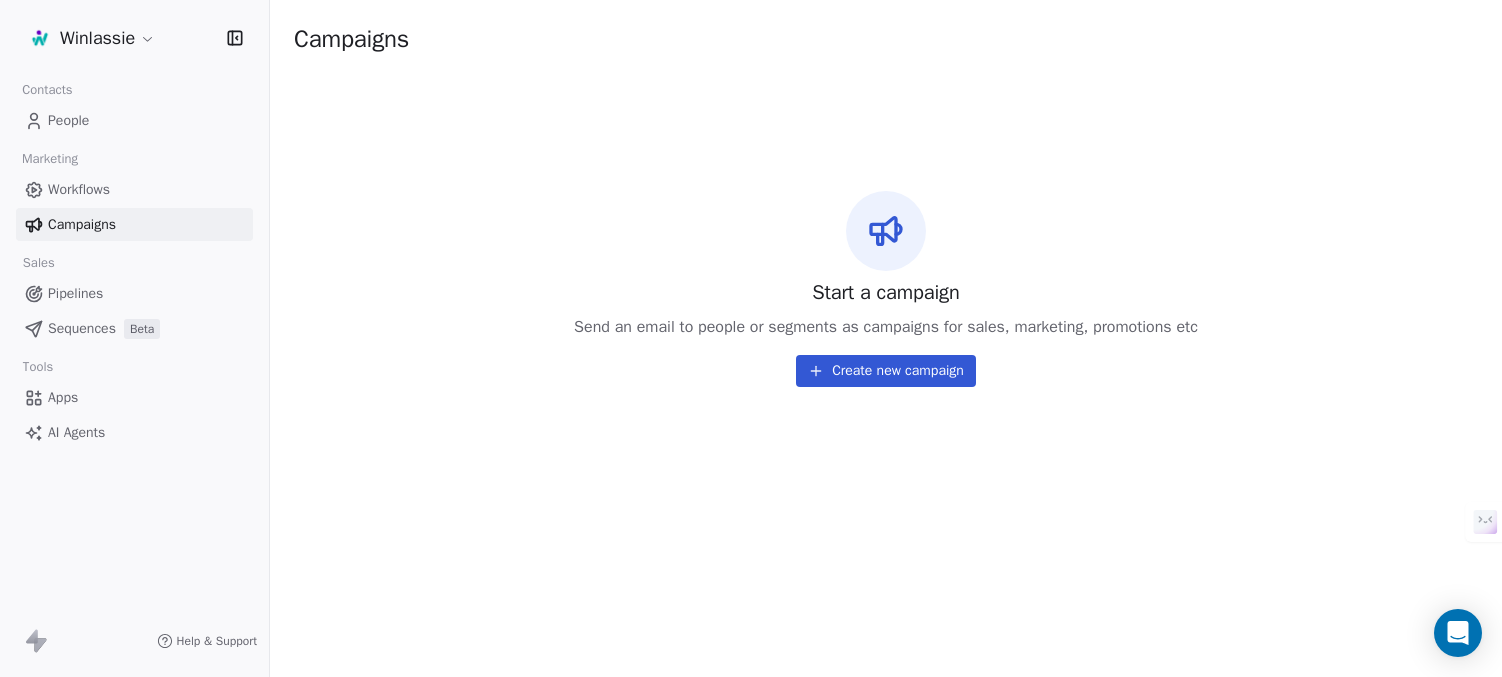 click on "Winlassie Contacts People Marketing Workflows Campaigns Sales Pipelines Sequences Beta Tools Apps AI Agents Help & Support Campaigns Start a campaign Send an email to people or segments as campaigns for sales, marketing, promotions etc  Create new campaign" at bounding box center (751, 413) 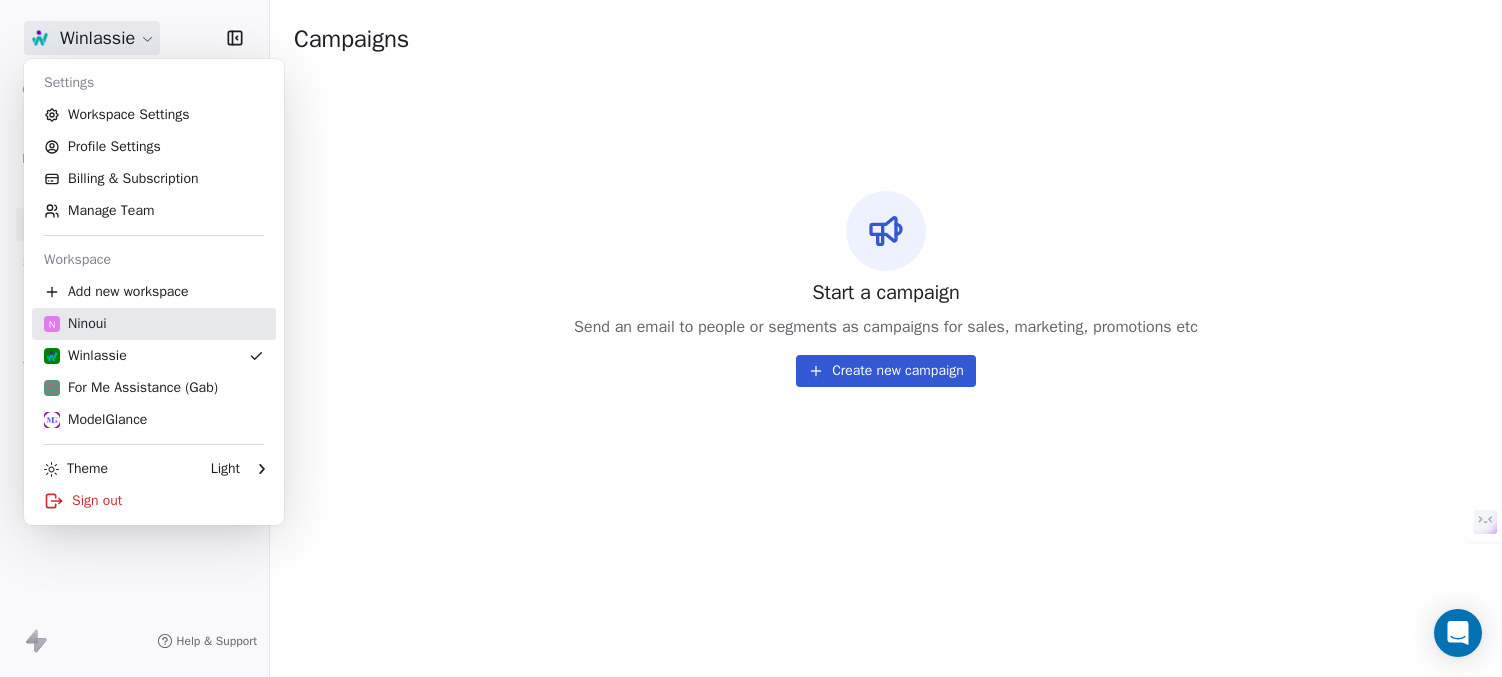 click on "N Ninoui" at bounding box center [75, 324] 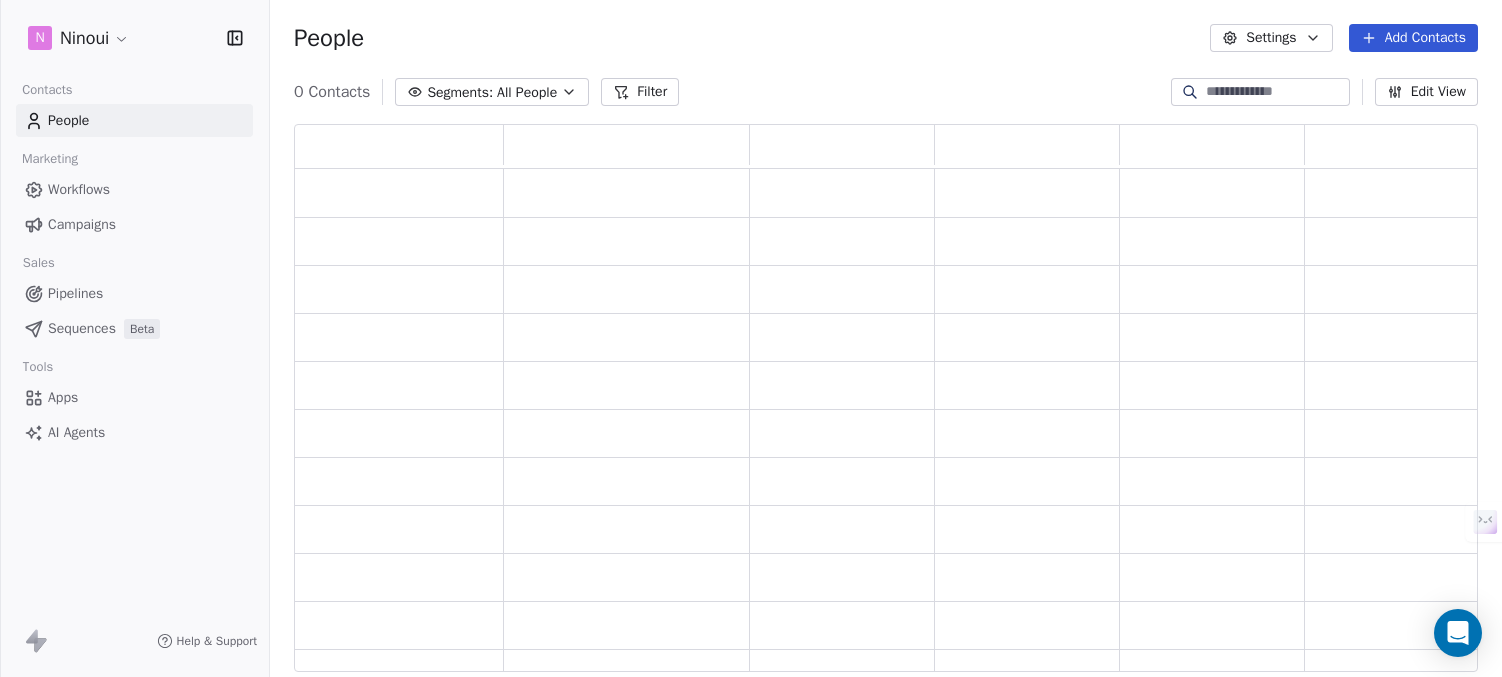 scroll, scrollTop: 16, scrollLeft: 16, axis: both 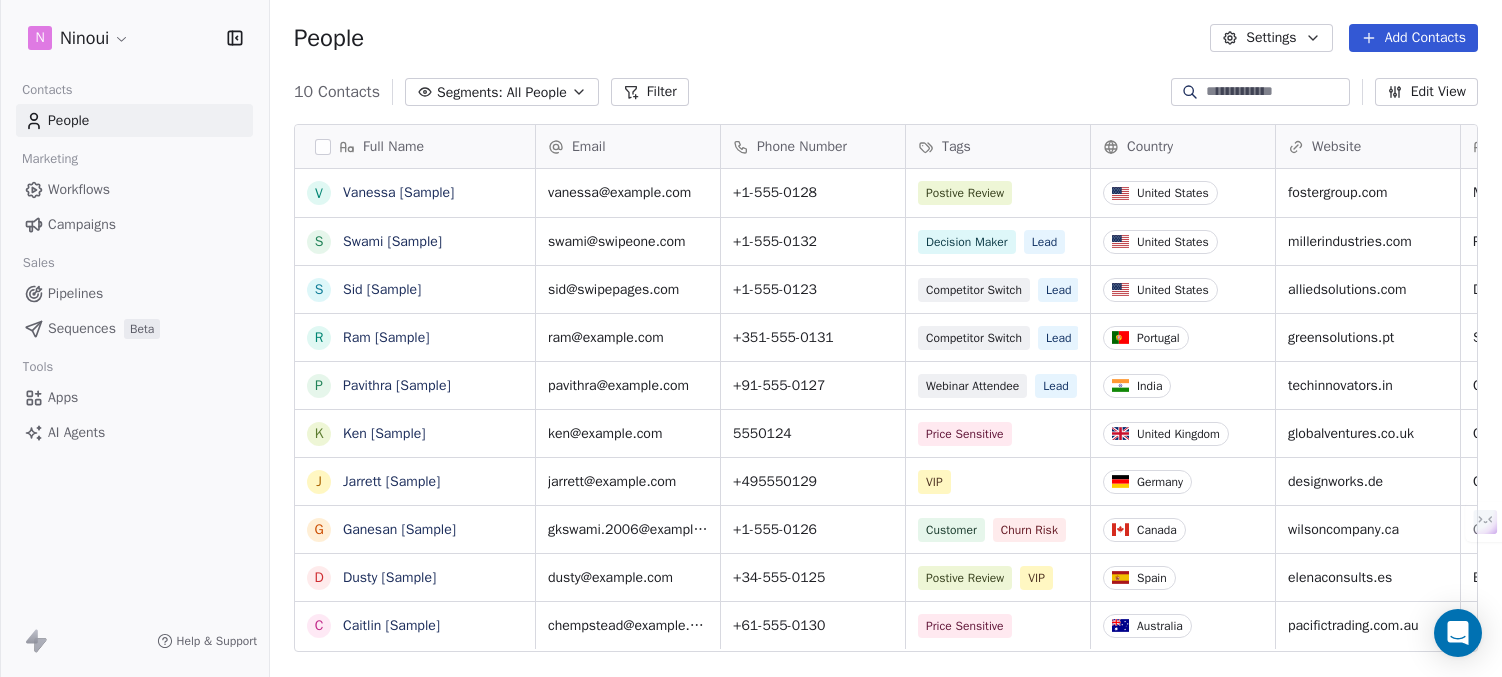 click on "Campaigns" at bounding box center (82, 224) 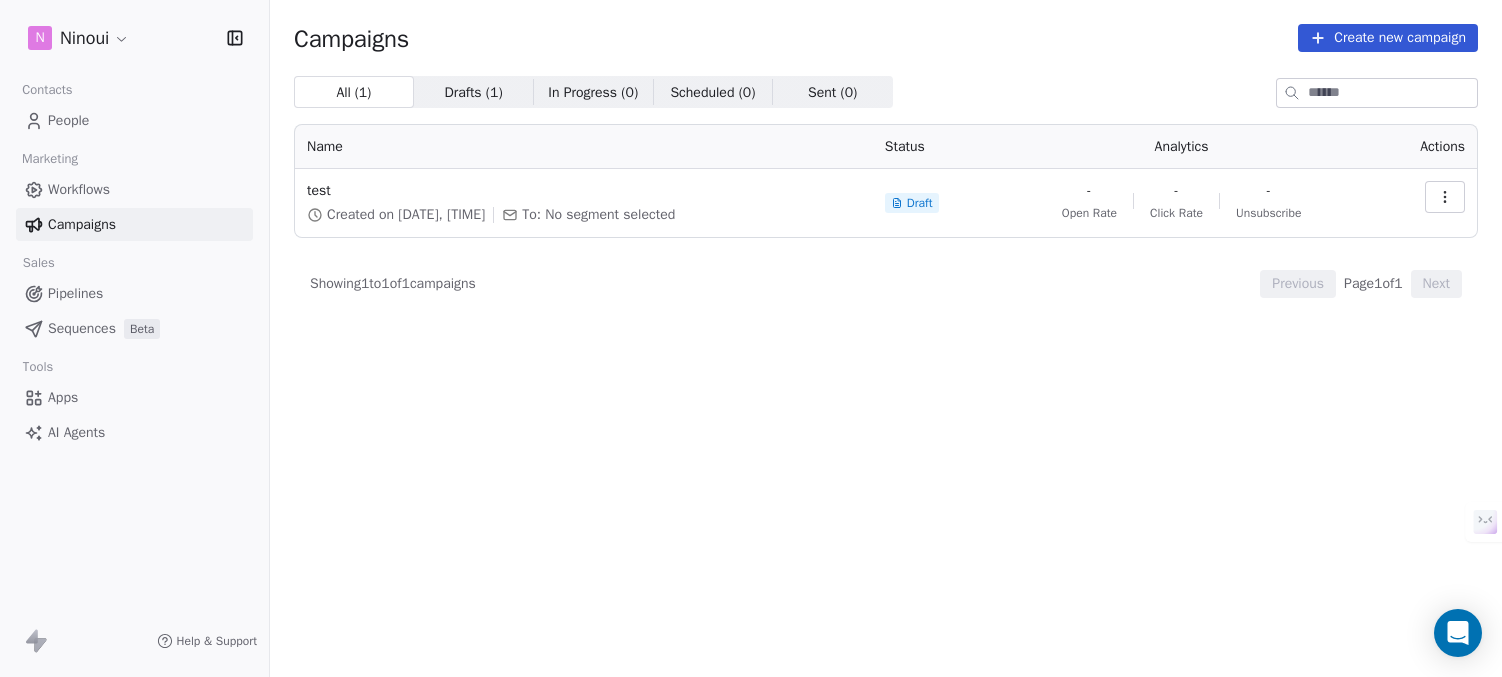 click on "Create new campaign" at bounding box center [1388, 38] 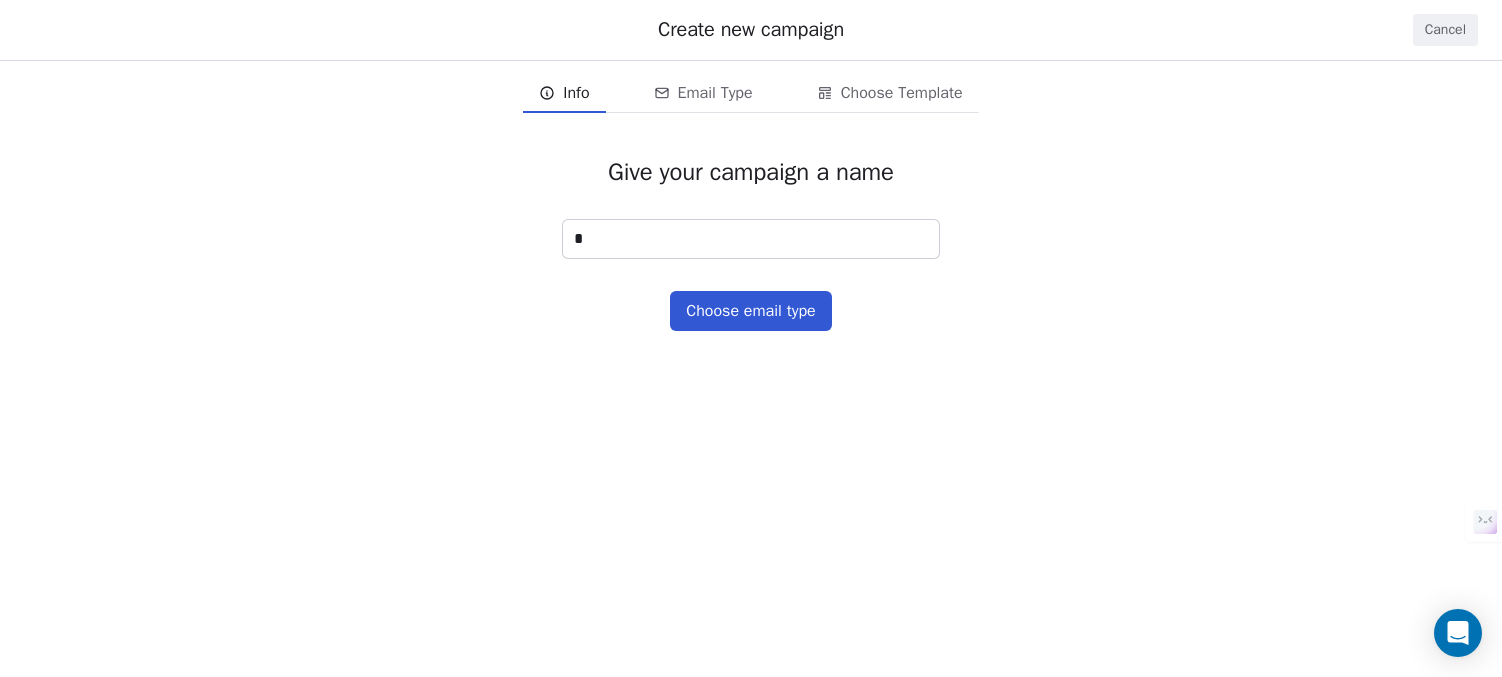 type on "*" 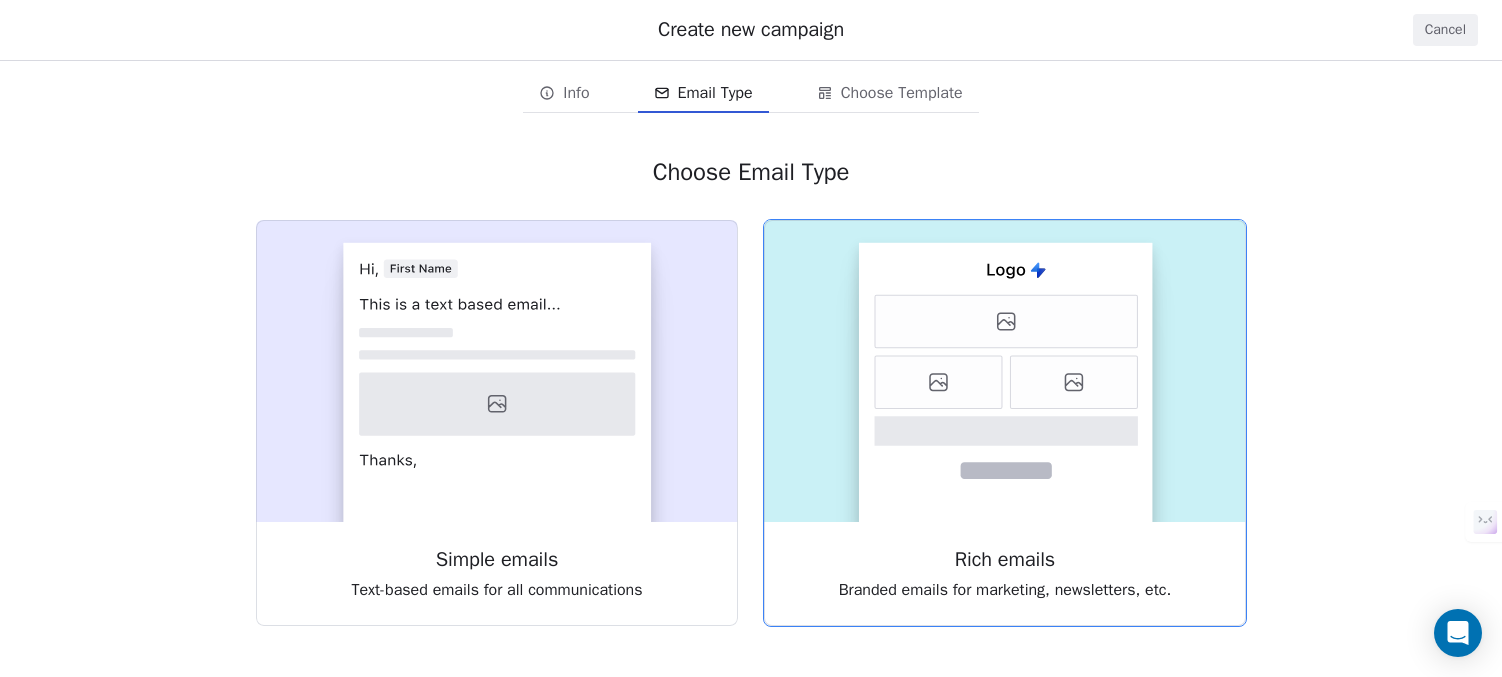 click 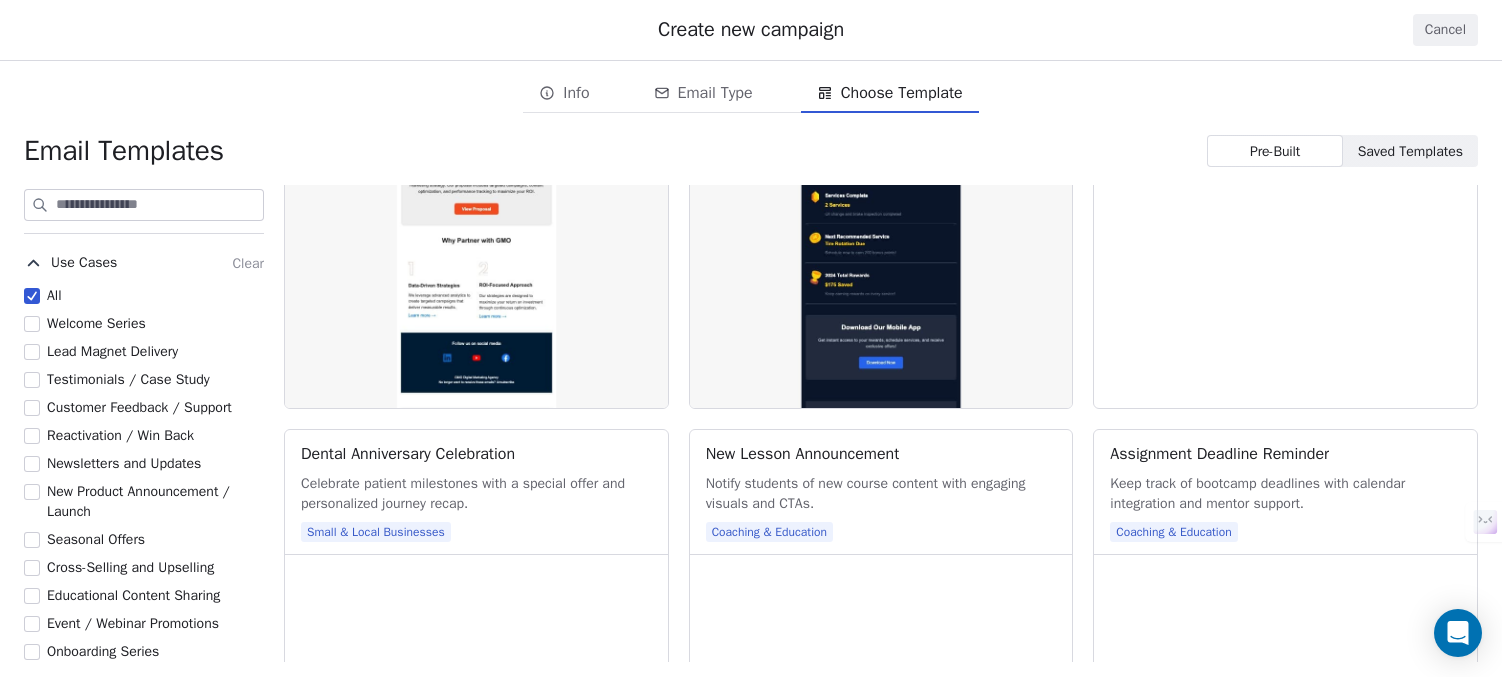 scroll, scrollTop: 8200, scrollLeft: 0, axis: vertical 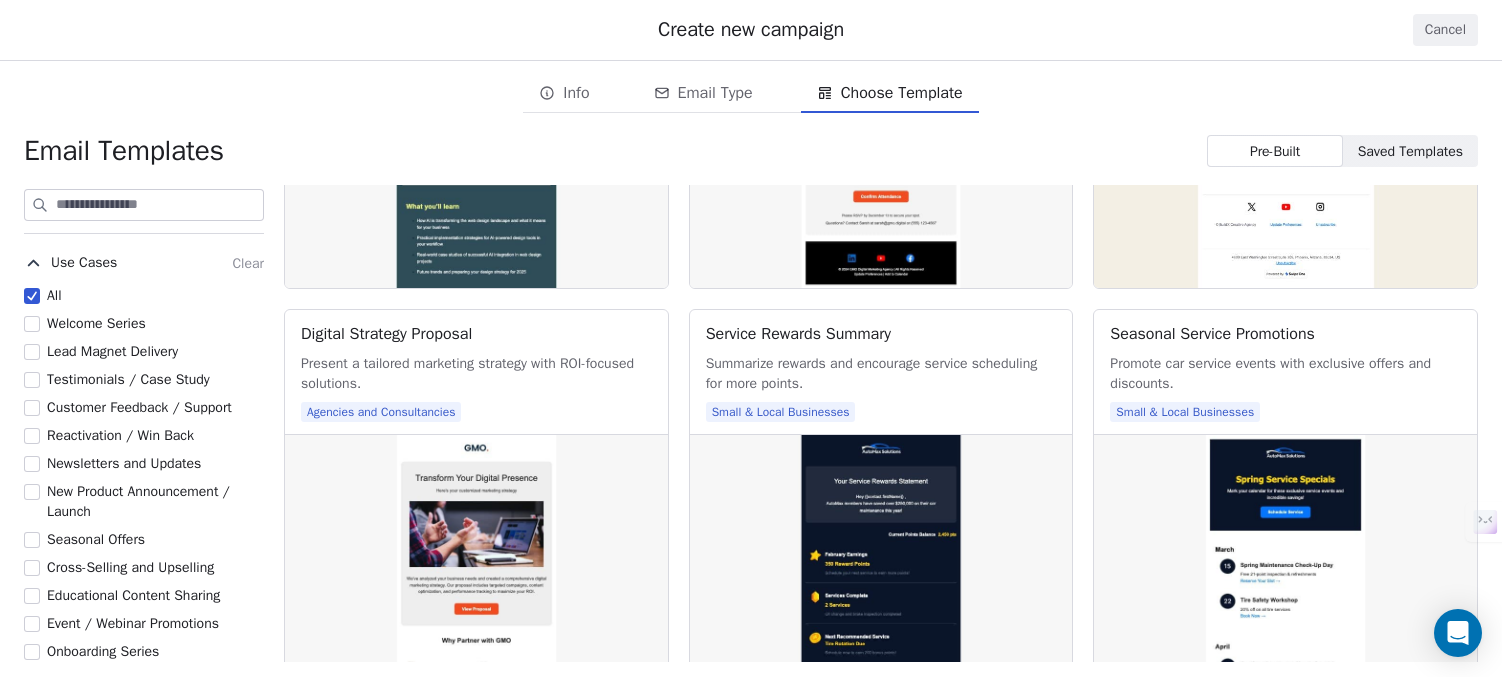 click on "Email Type" at bounding box center [715, 93] 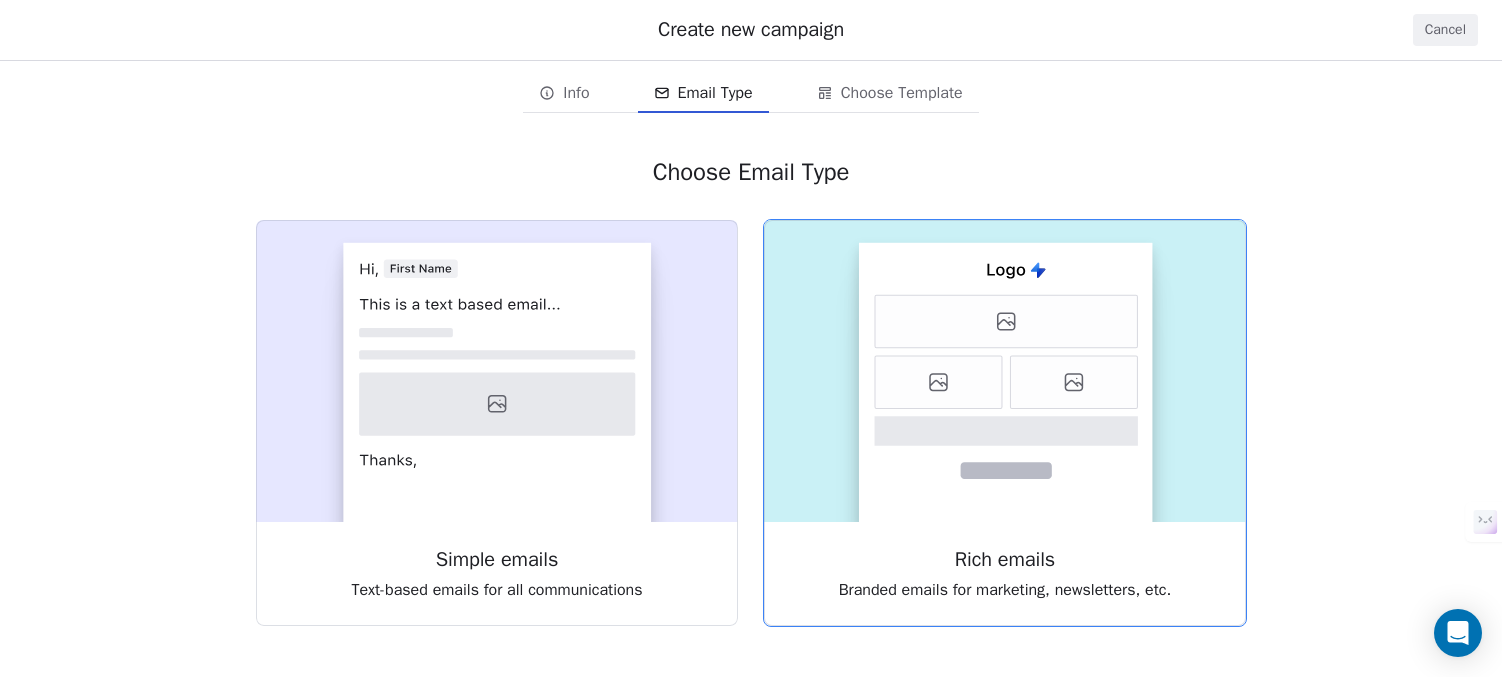 click on "Choose Template" at bounding box center [902, 93] 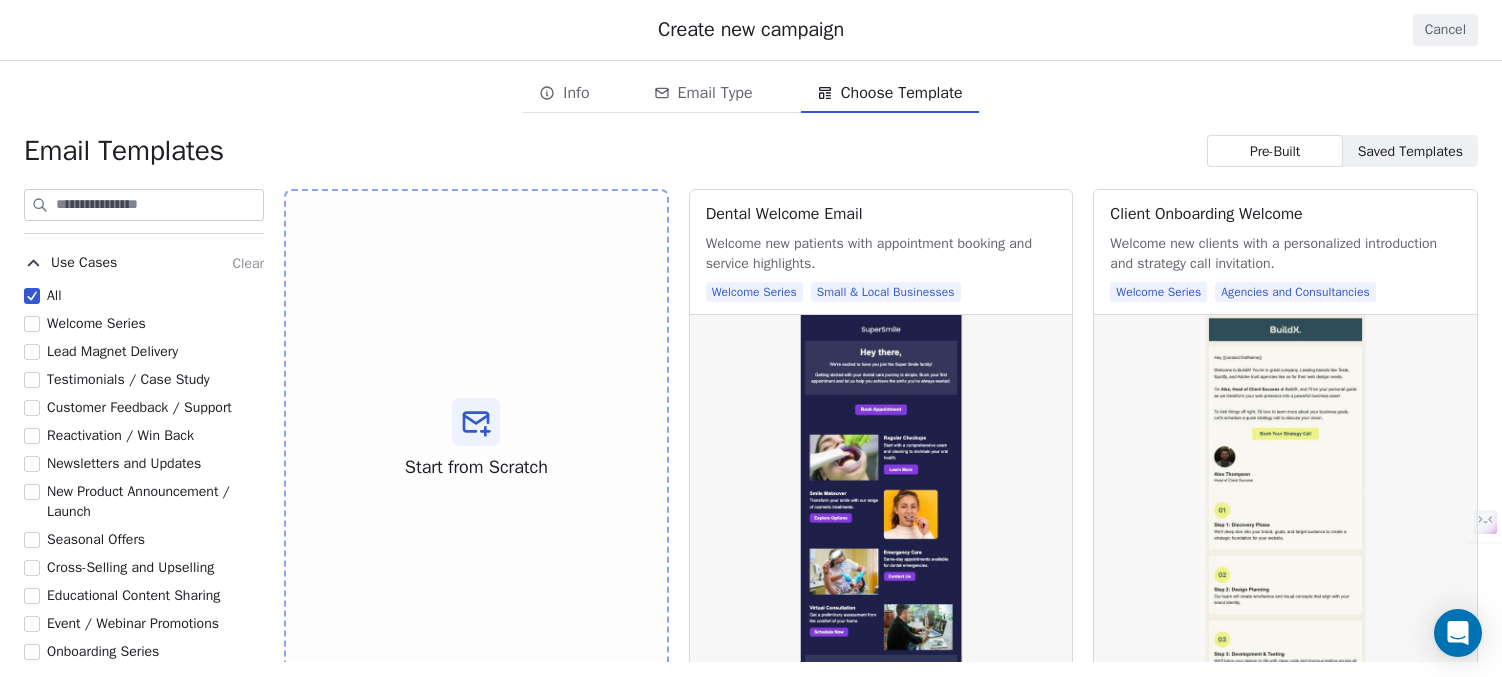 click on "Lead Magnet Delivery" at bounding box center (112, 351) 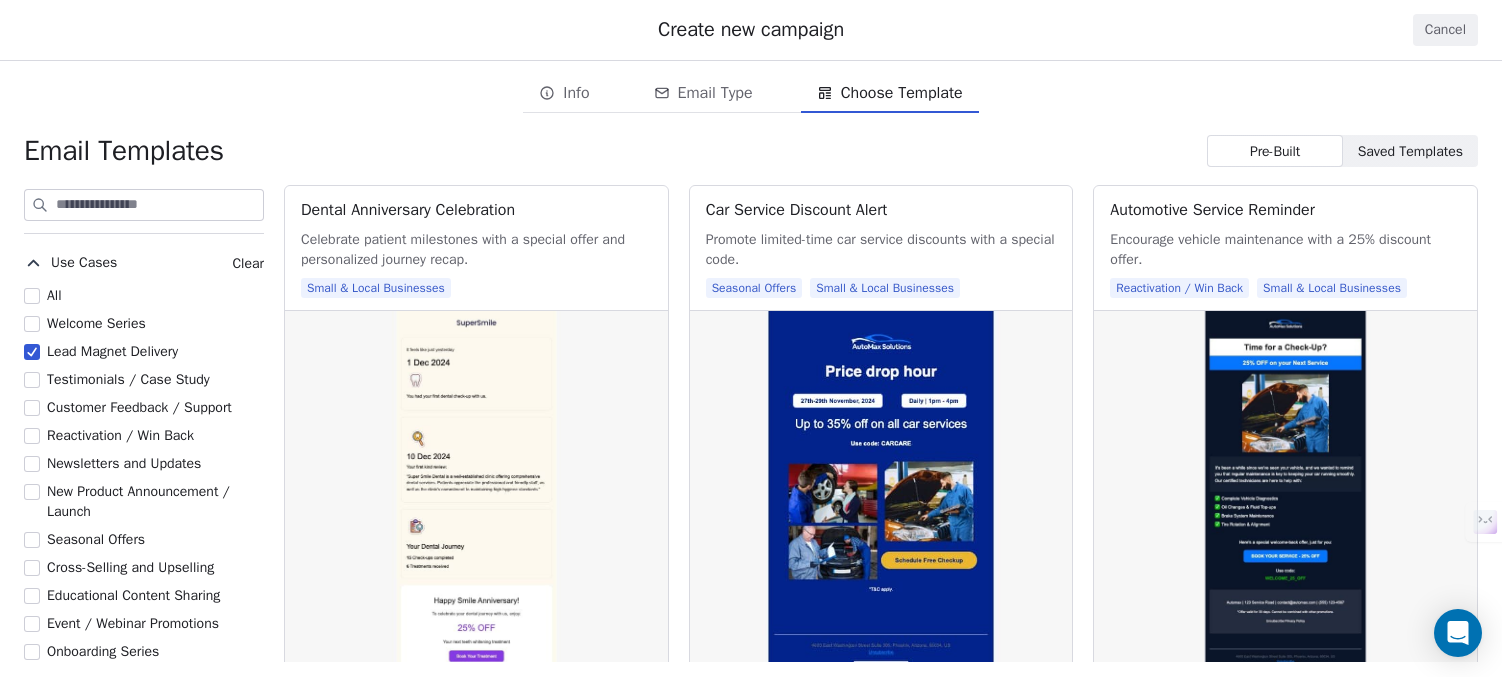 scroll, scrollTop: 6800, scrollLeft: 0, axis: vertical 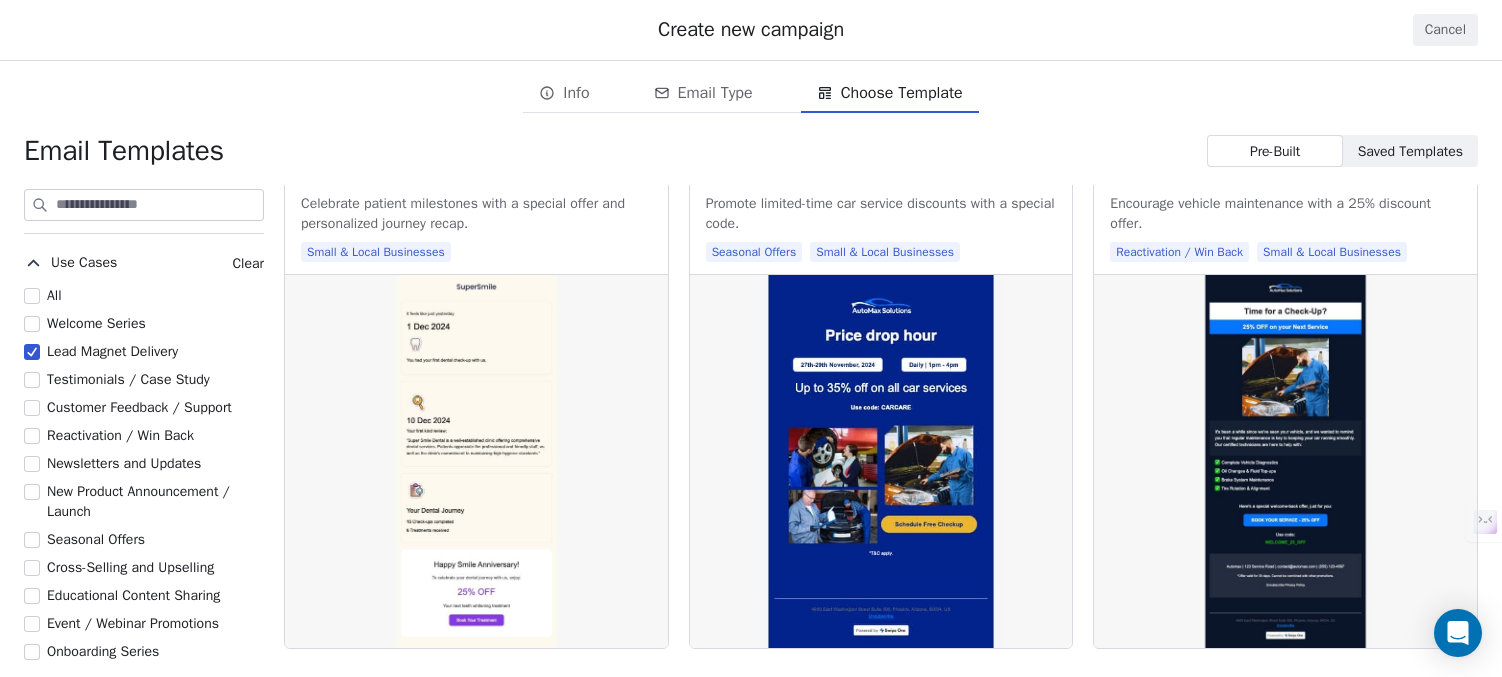 click on "Create new campaign" at bounding box center [751, 30] 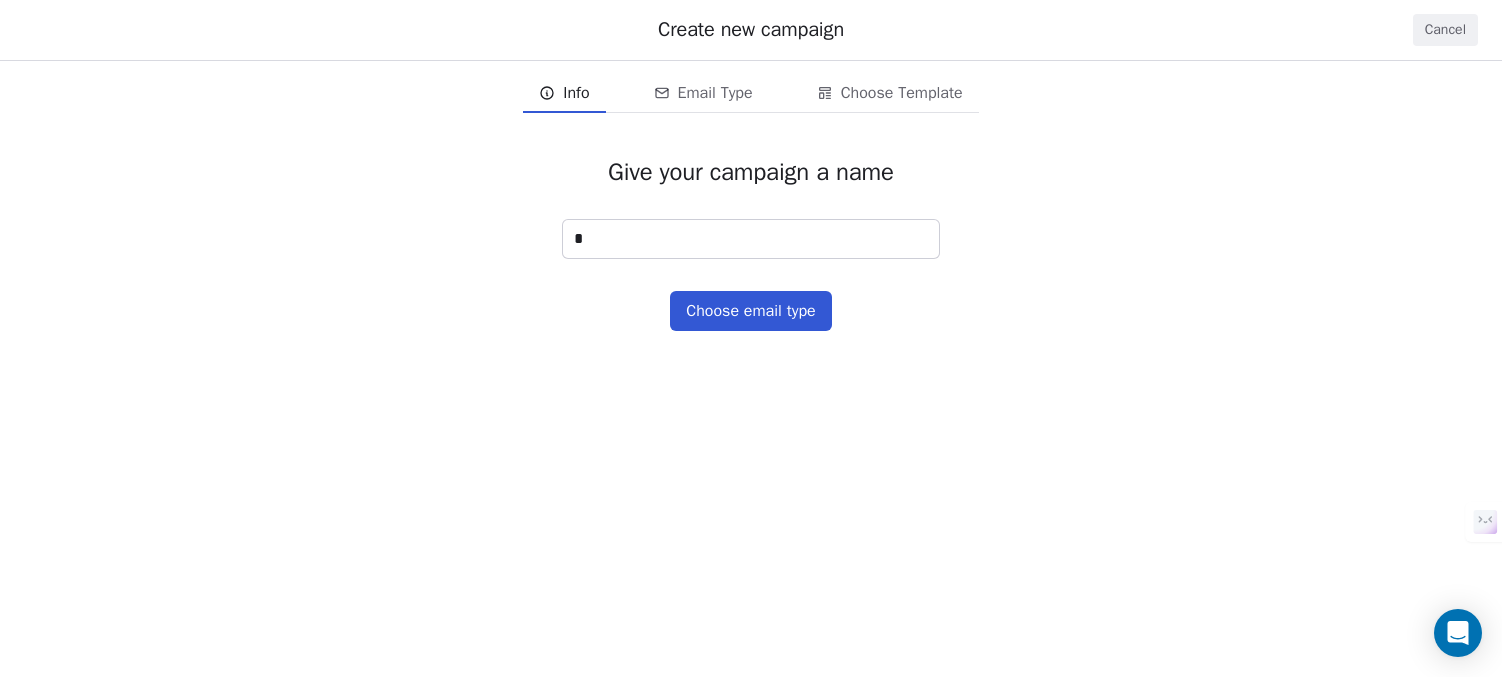 click on "Cancel" at bounding box center (1445, 30) 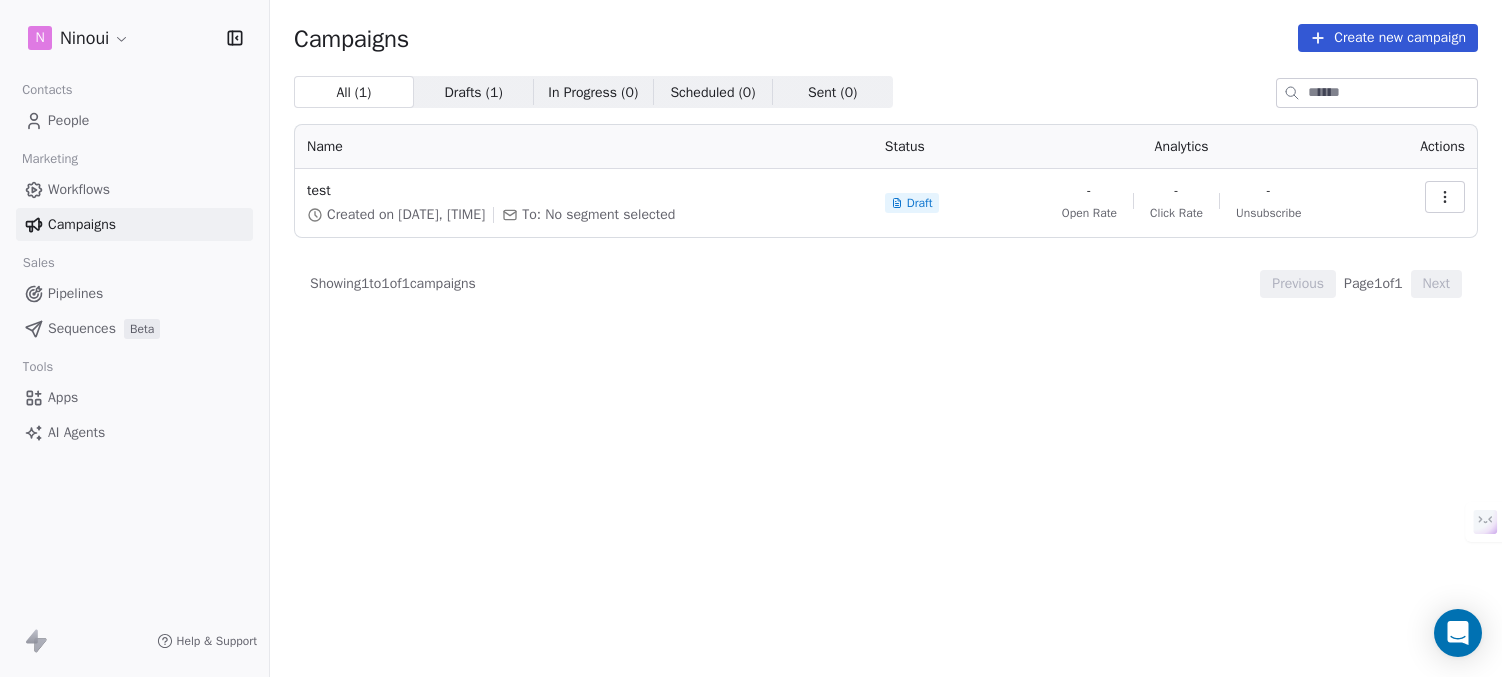 click on "Workflows" at bounding box center (79, 189) 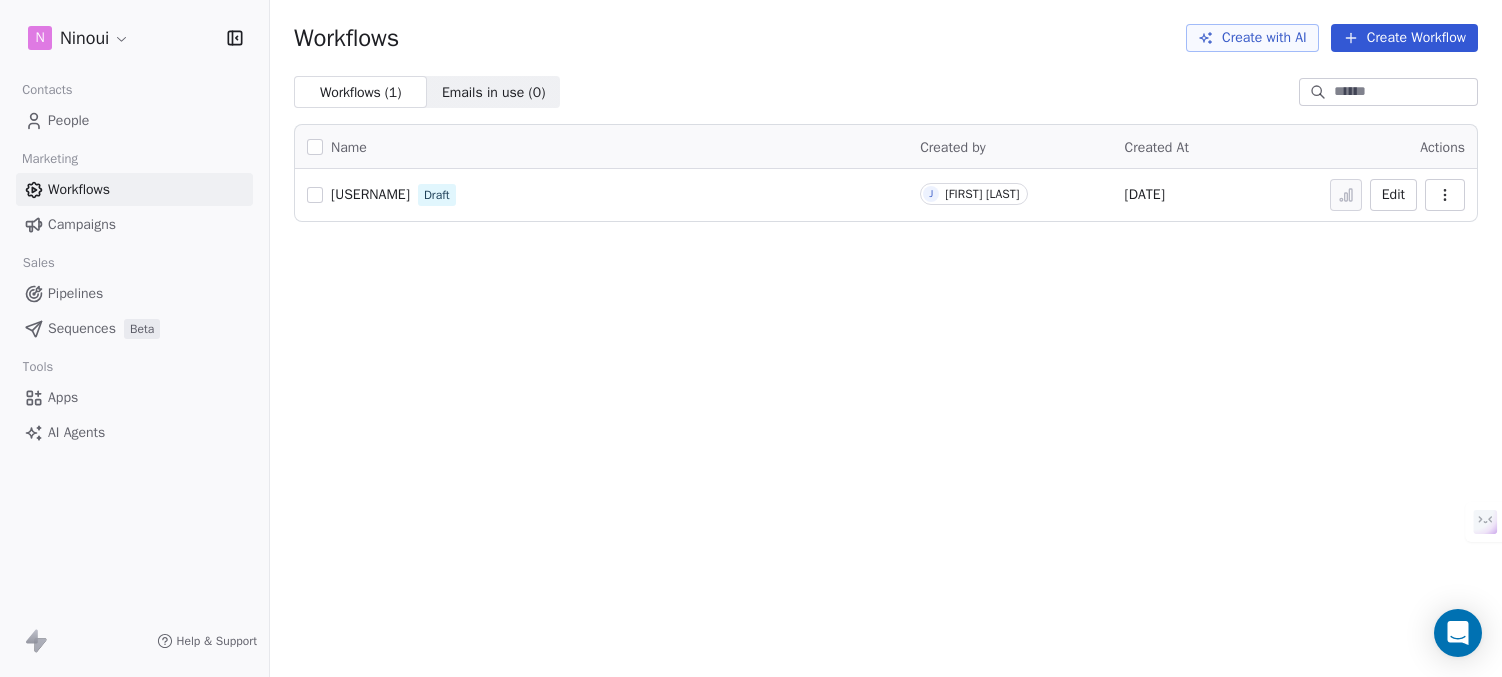 click on "Create Workflow" at bounding box center [1404, 38] 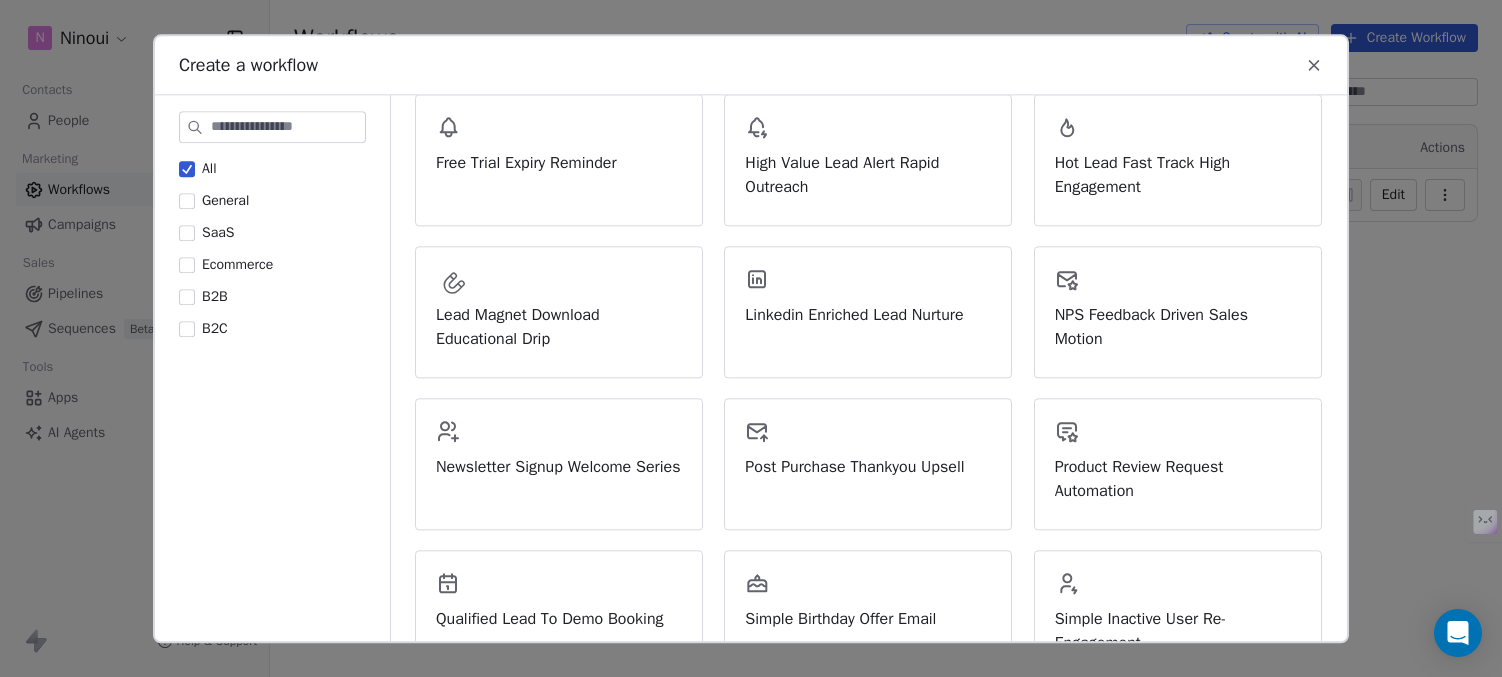 scroll, scrollTop: 500, scrollLeft: 0, axis: vertical 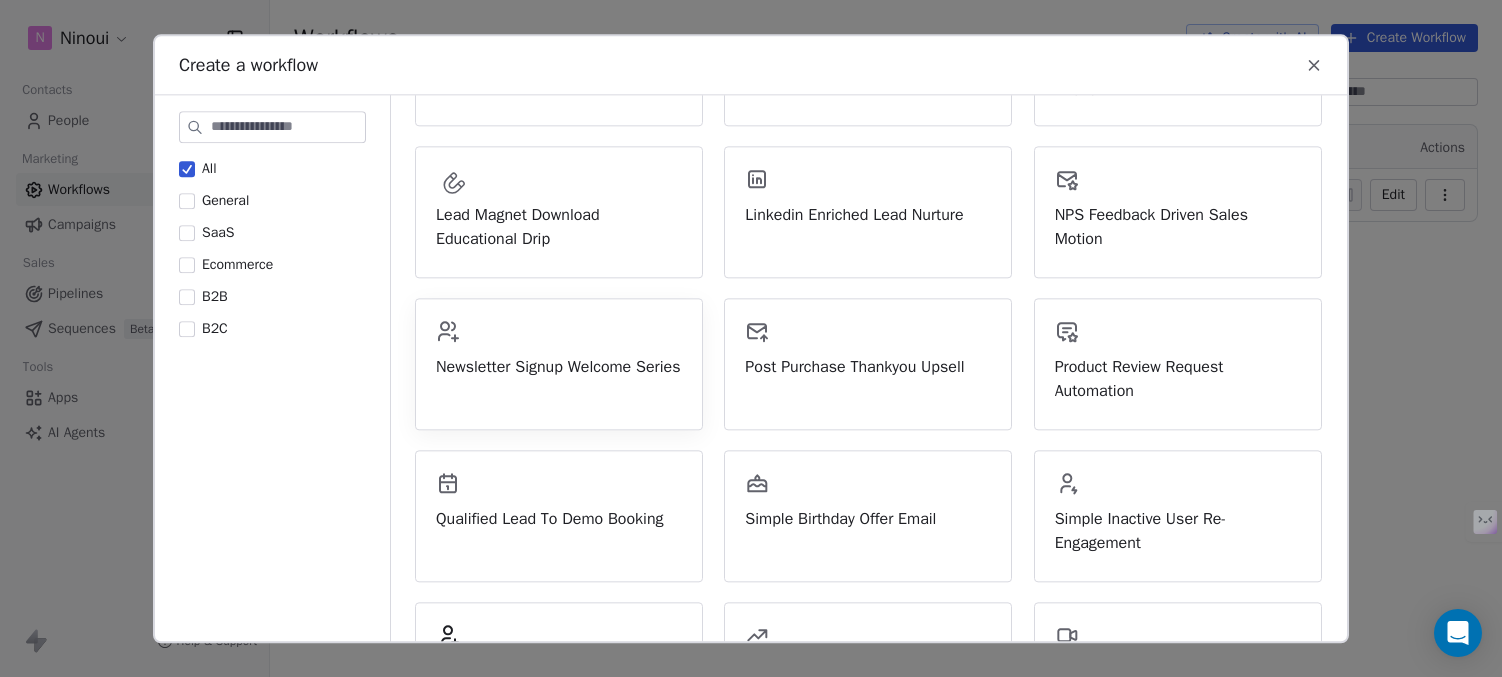 click on "Newsletter Signup Welcome Series" at bounding box center [559, 367] 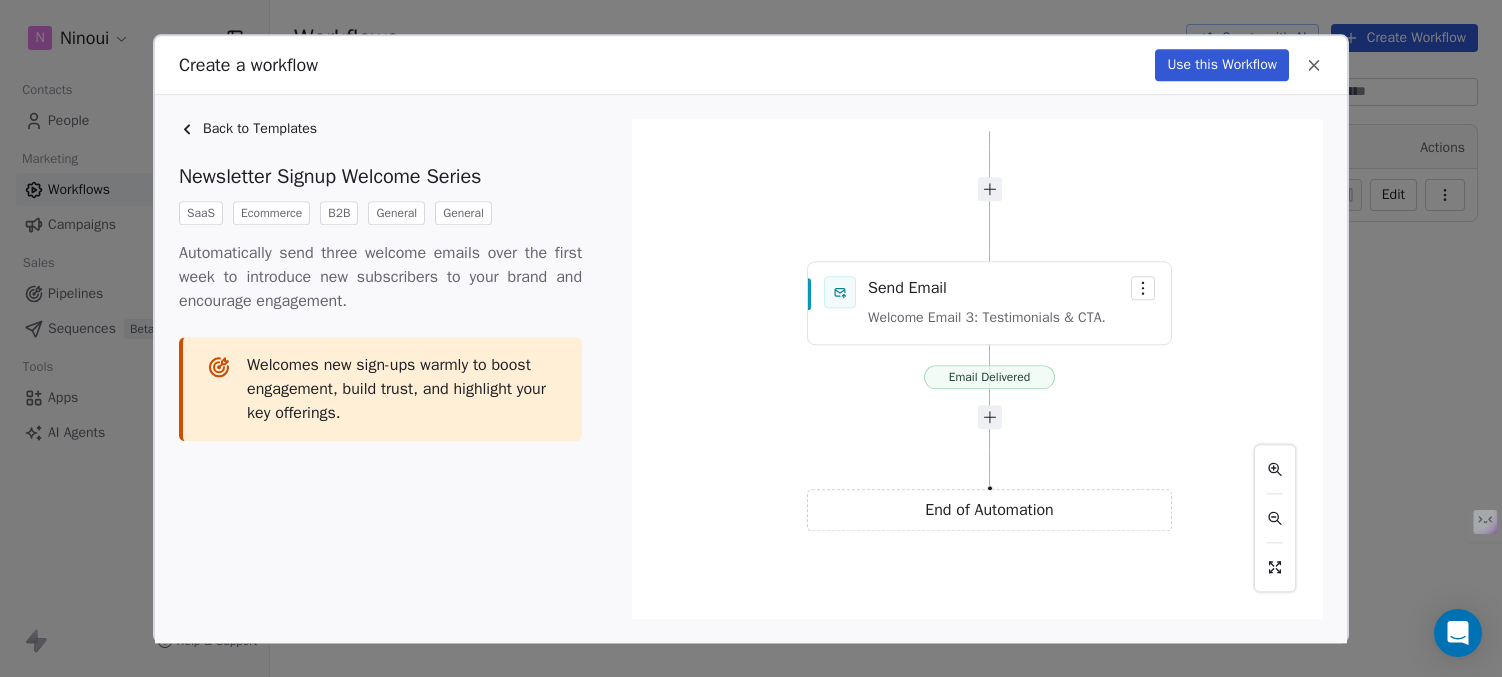 click 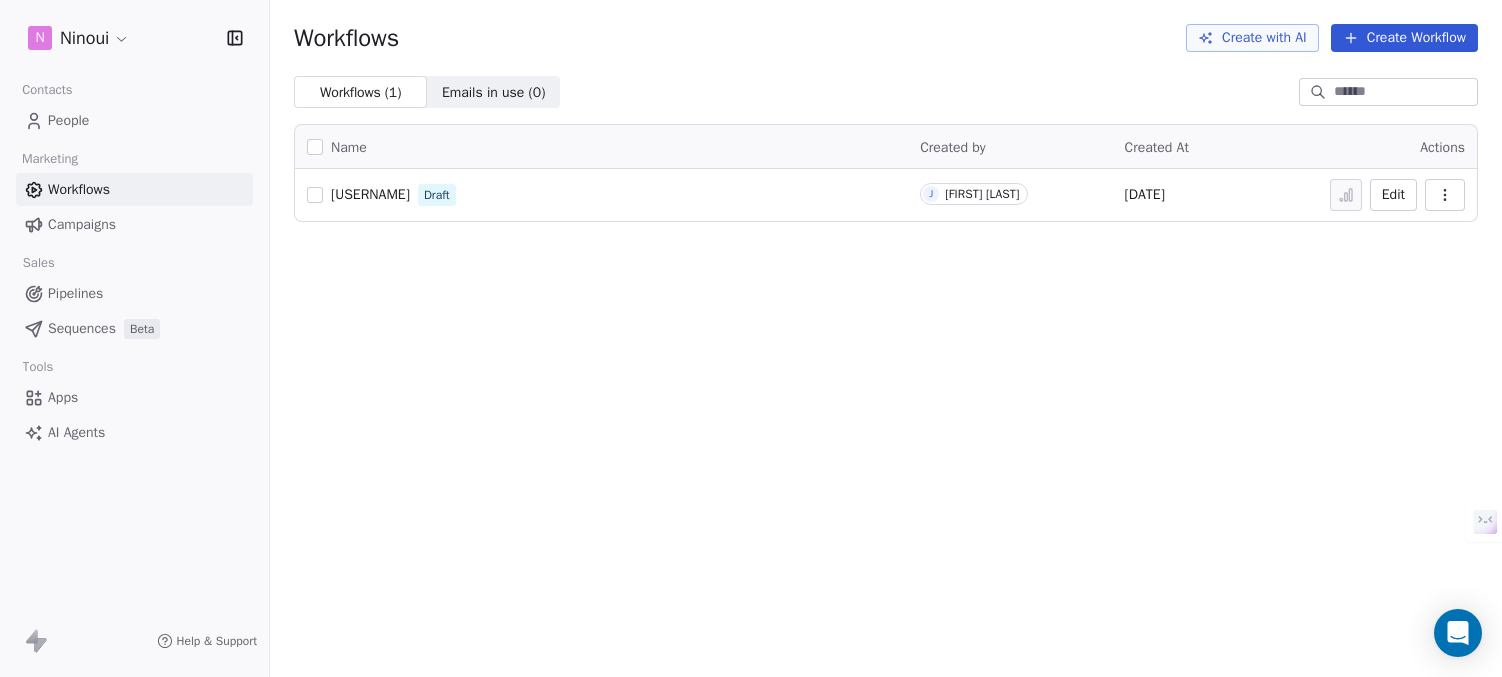 click on "Workflows  Create with AI  Create Workflow" at bounding box center (886, 38) 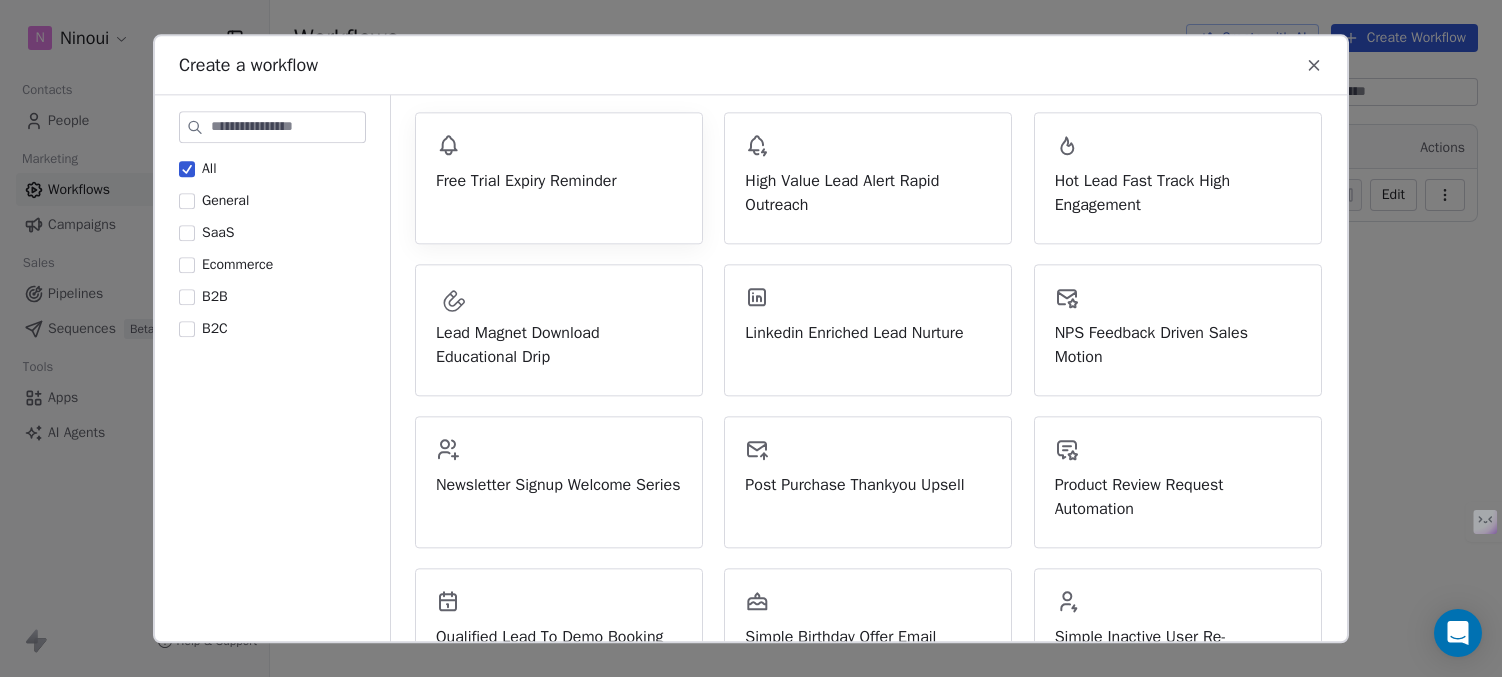 scroll, scrollTop: 400, scrollLeft: 0, axis: vertical 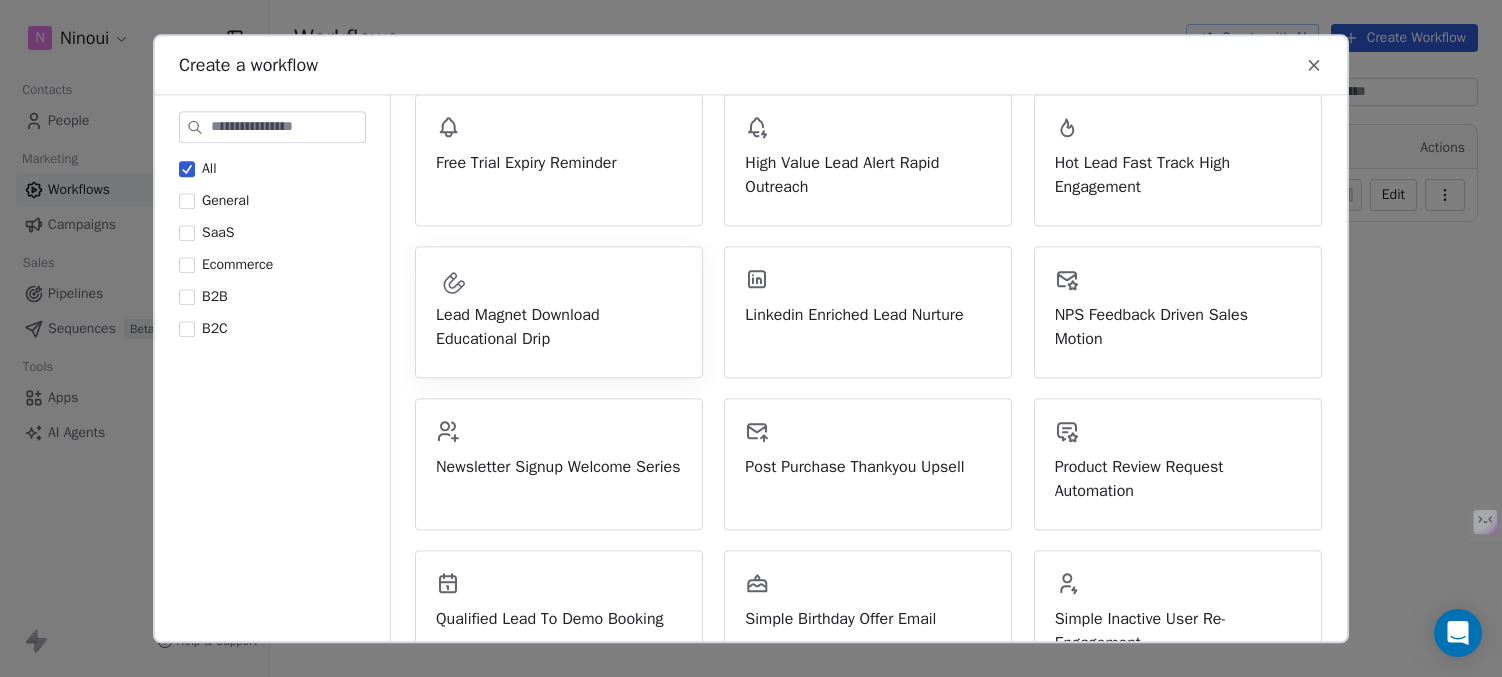 click on "Lead Magnet Download Educational Drip" at bounding box center [559, 327] 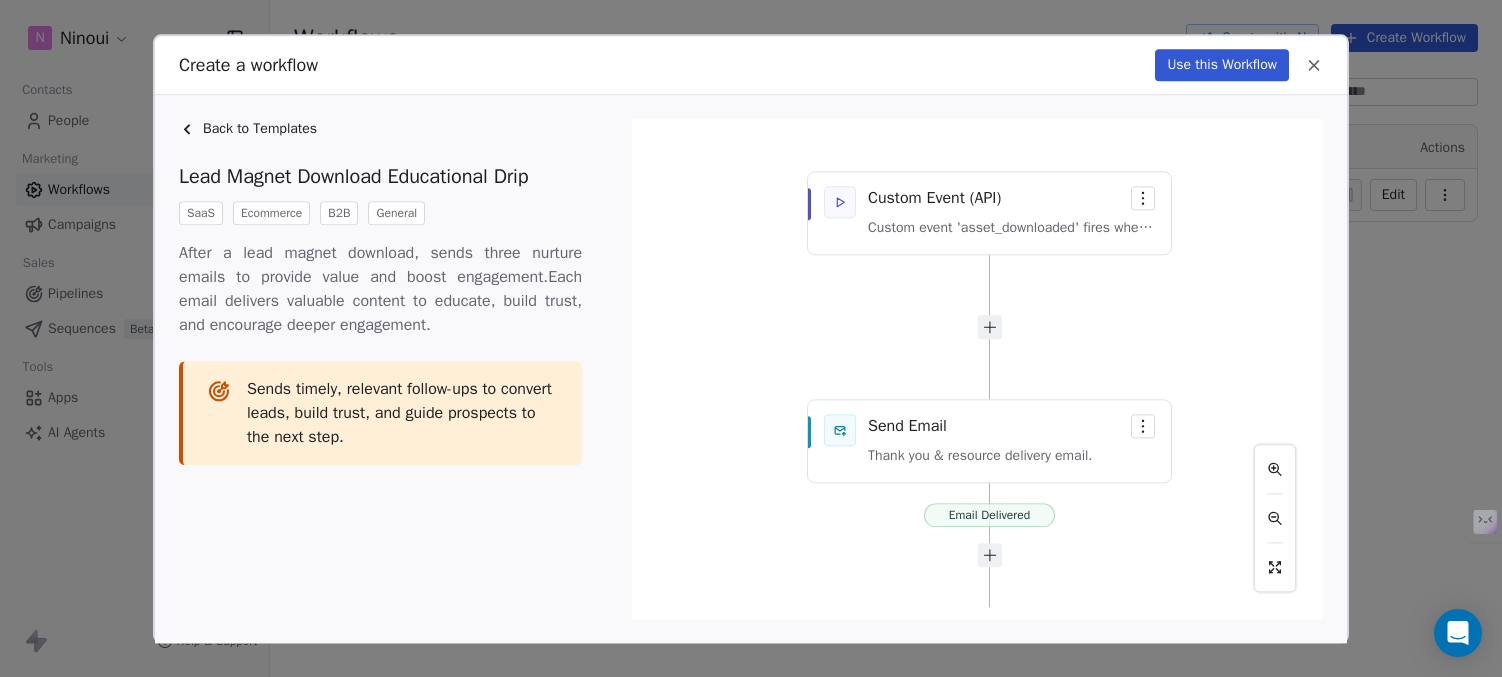 click on "Email Delivered Email Delivered Email Delivered
Custom Event (API) Custom event 'asset_downloaded' fires when a lead magnet is downloaded.
Send Email Thank you & resource delivery email.
Wait (Delay) Wait 2 days before next touch point.
Send Email Educational follow-up email.
Wait (Delay) Wait 3 days before final follow-up.
Send Email Advanced tips or CTA email. End of Automation" at bounding box center [977, 369] 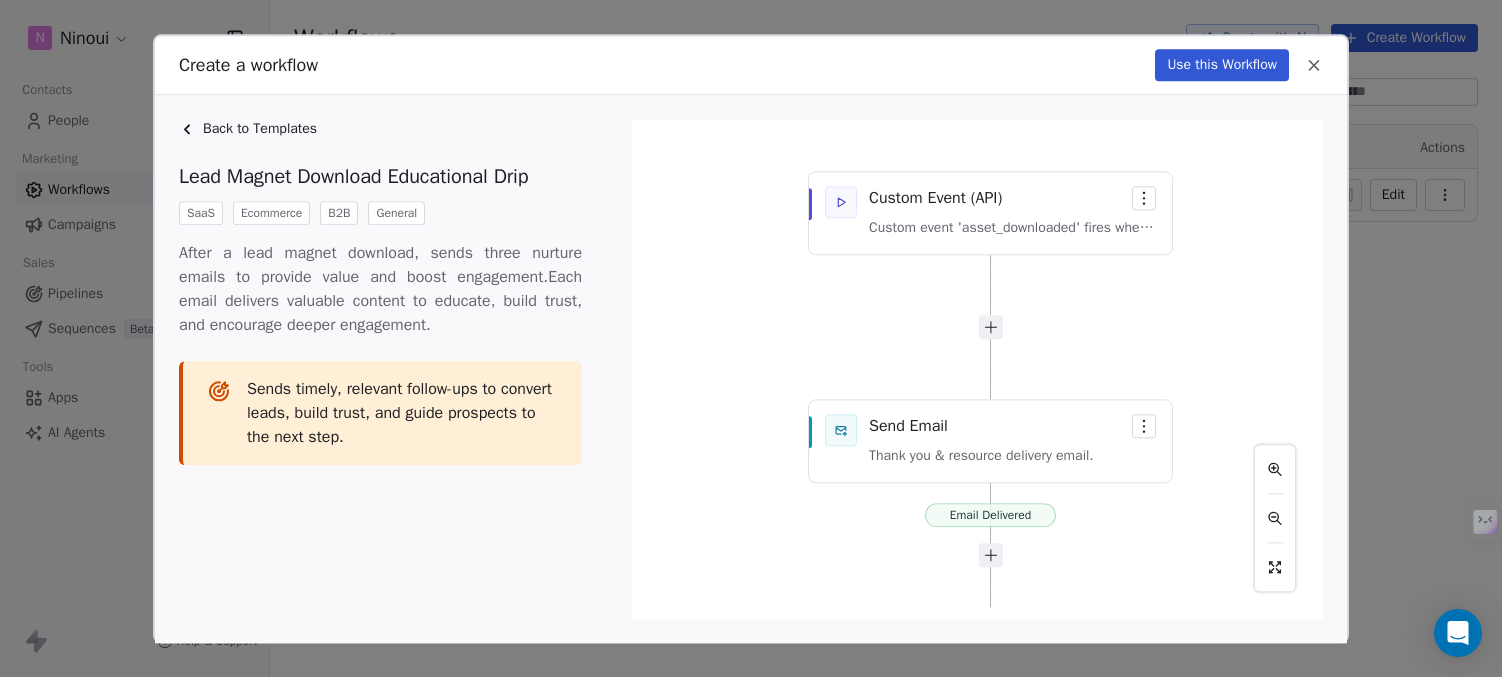 click on "Email Delivered Email Delivered Email Delivered
Custom Event (API) Custom event 'asset_downloaded' fires when a lead magnet is downloaded.
Send Email Thank you & resource delivery email.
Wait (Delay) Wait 2 days before next touch point.
Send Email Educational follow-up email.
Wait (Delay) Wait 3 days before final follow-up.
Send Email Advanced tips or CTA email. End of Automation" at bounding box center [977, 369] 